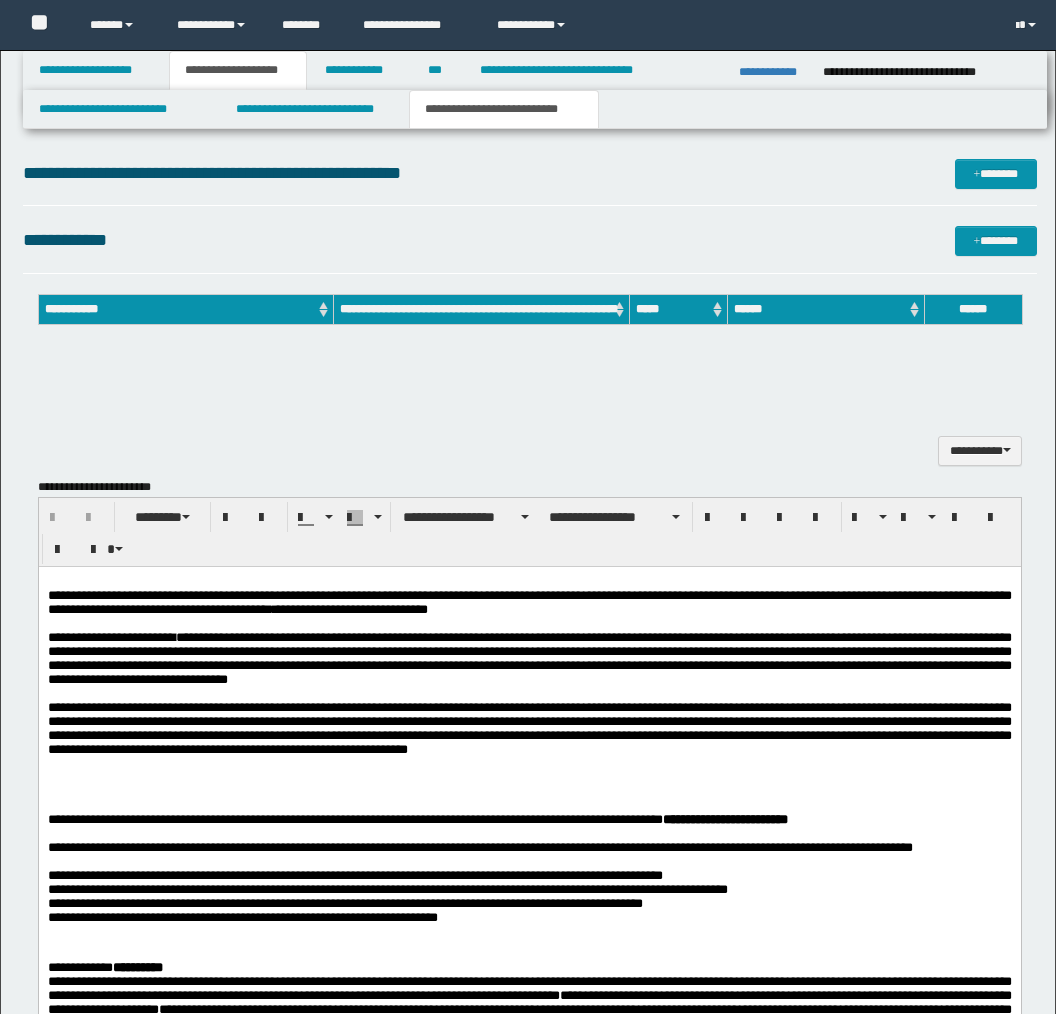 scroll, scrollTop: 0, scrollLeft: 0, axis: both 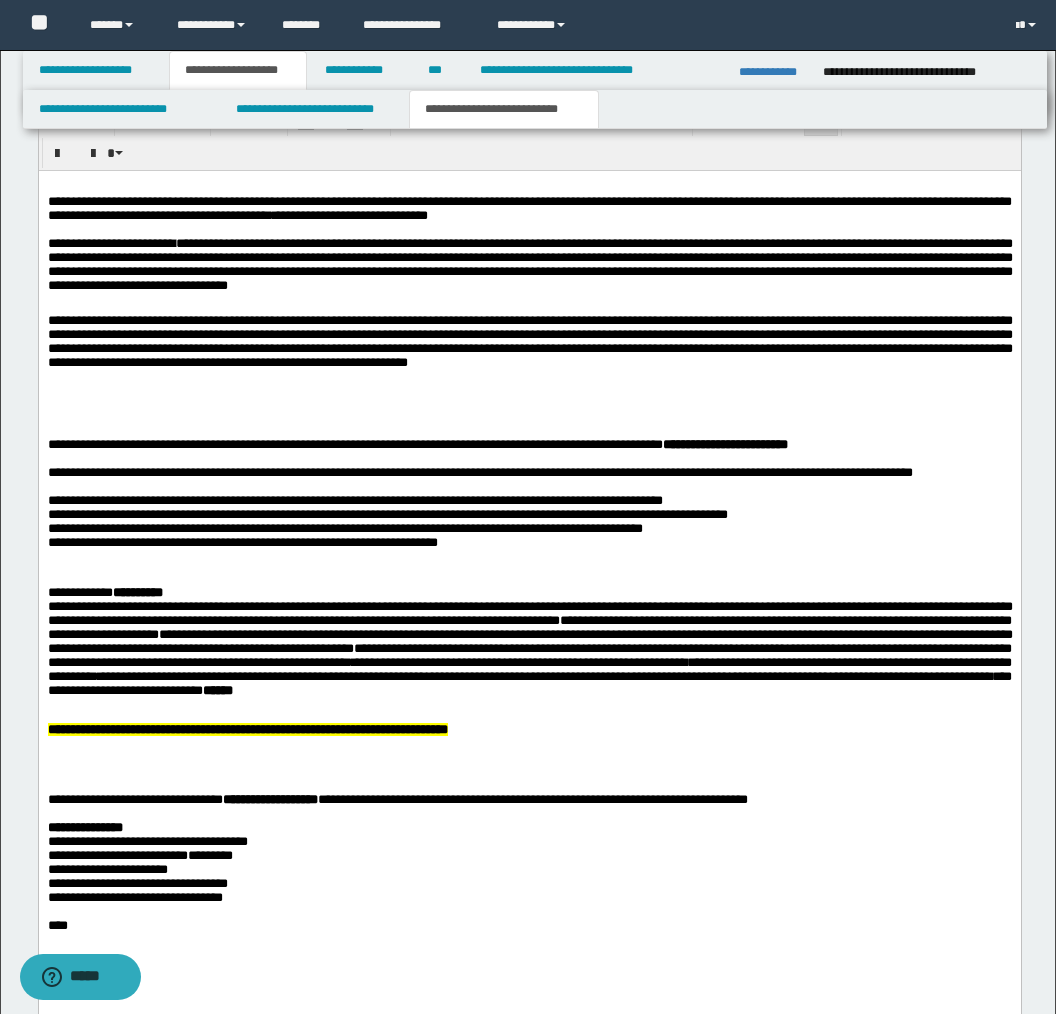 click at bounding box center [529, 414] 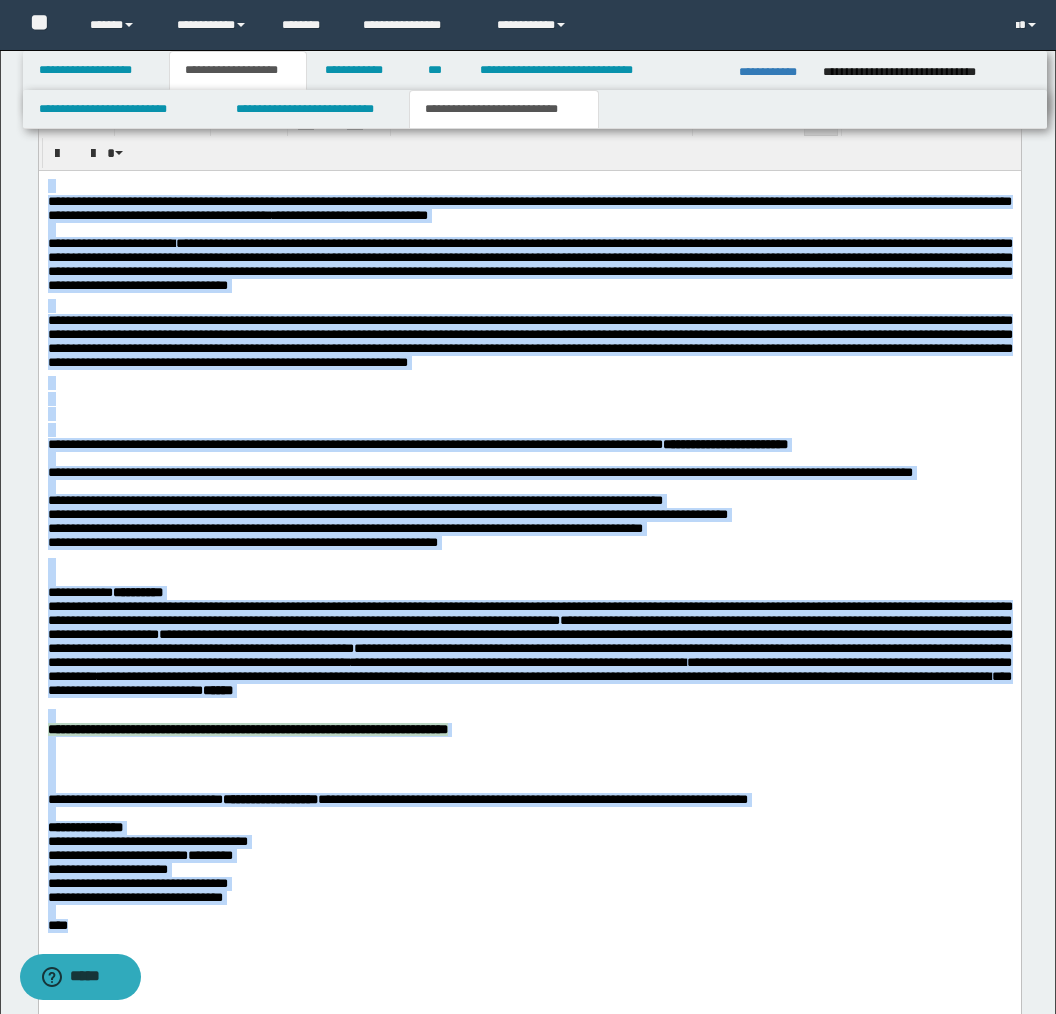 paste 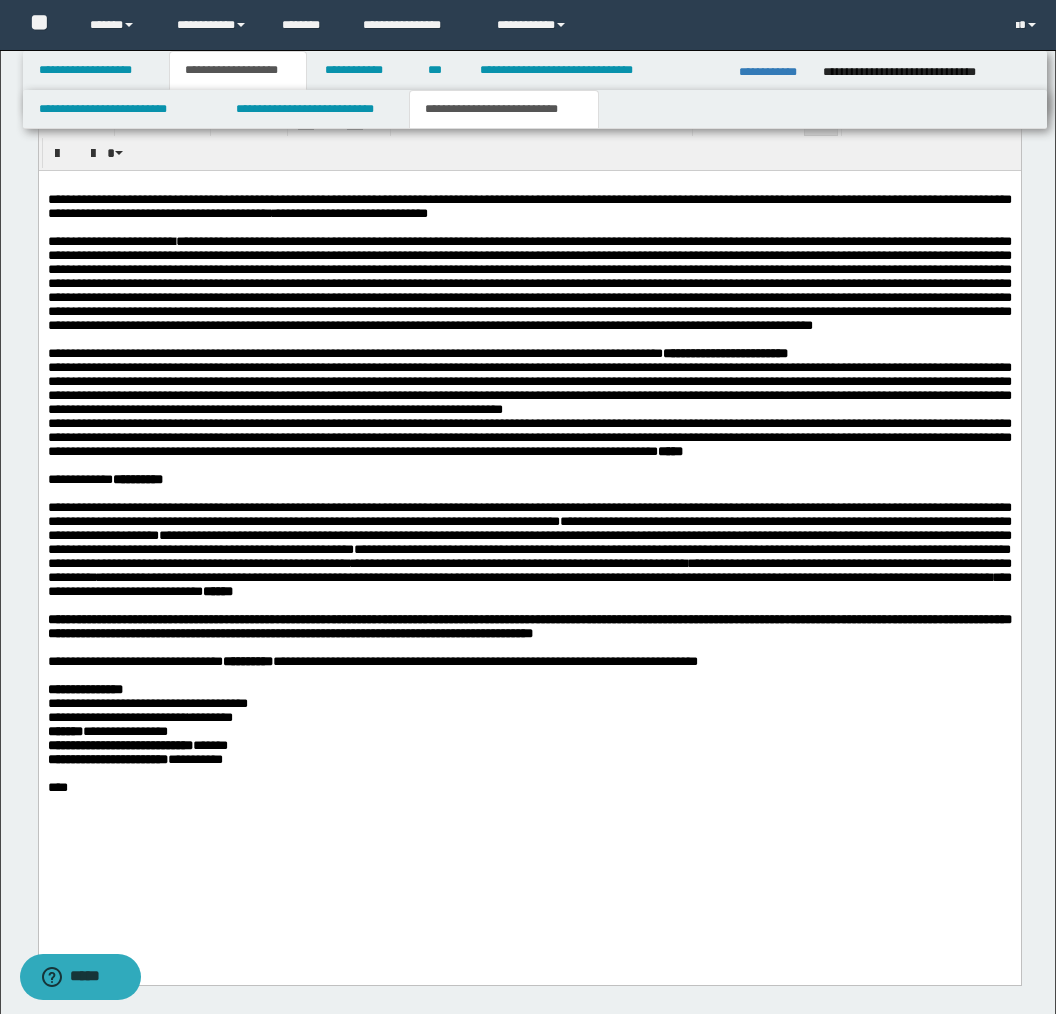 type 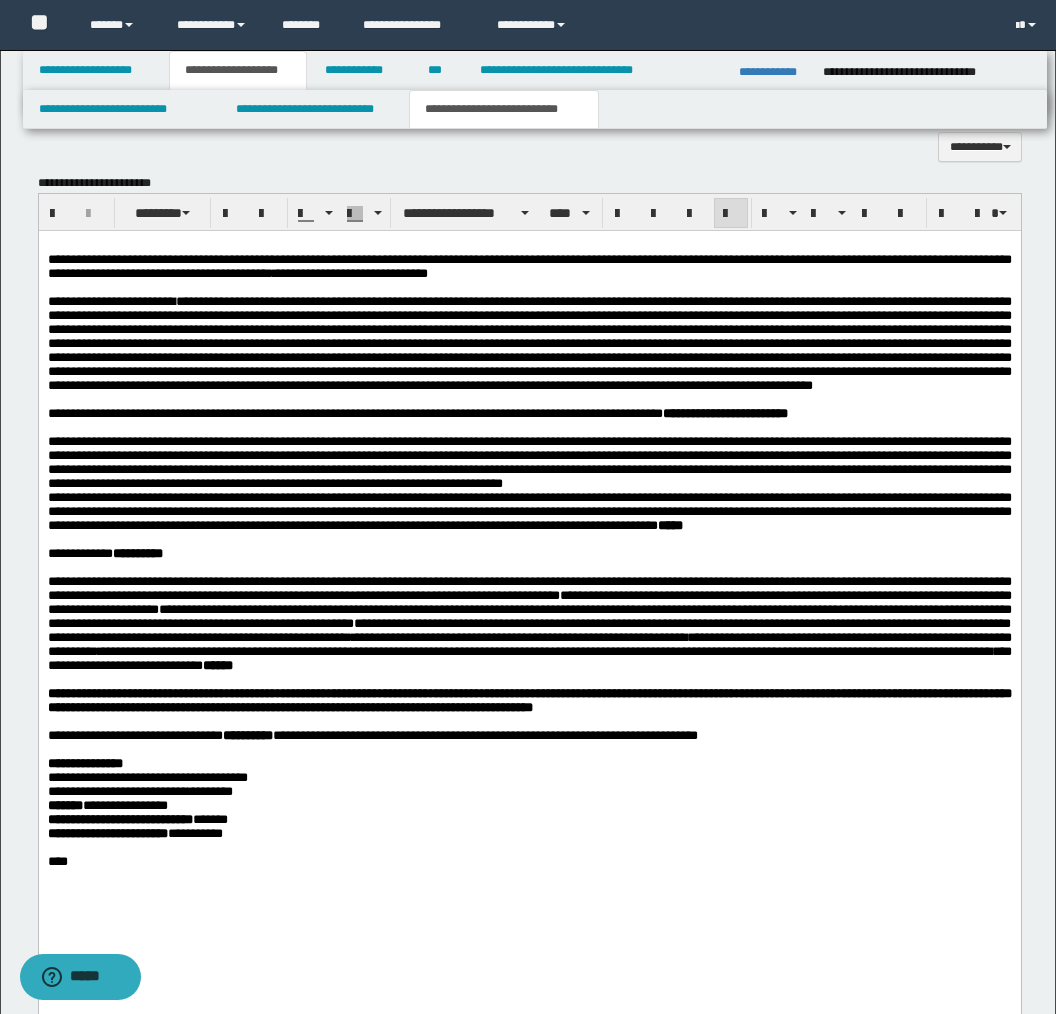 scroll, scrollTop: 1378, scrollLeft: 0, axis: vertical 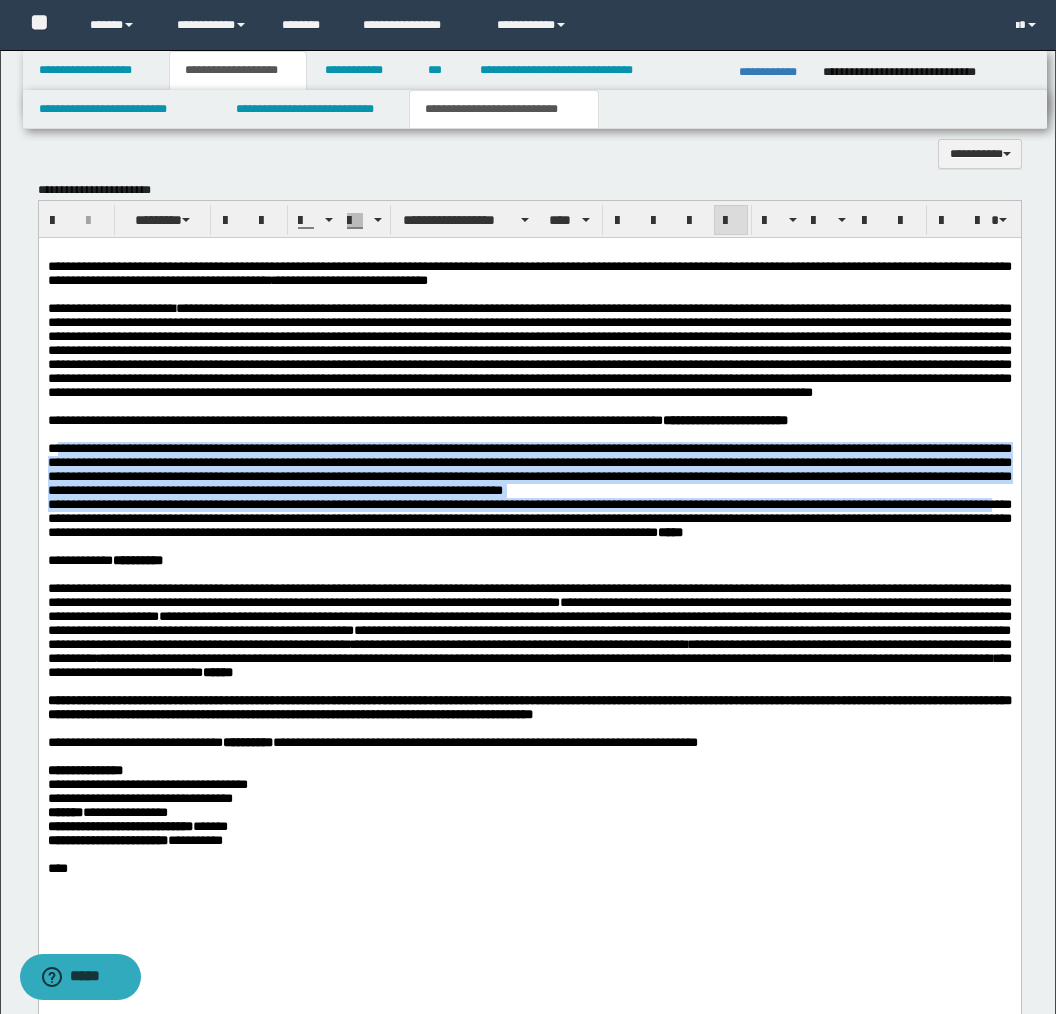drag, startPoint x: 62, startPoint y: 484, endPoint x: 205, endPoint y: 528, distance: 149.61618 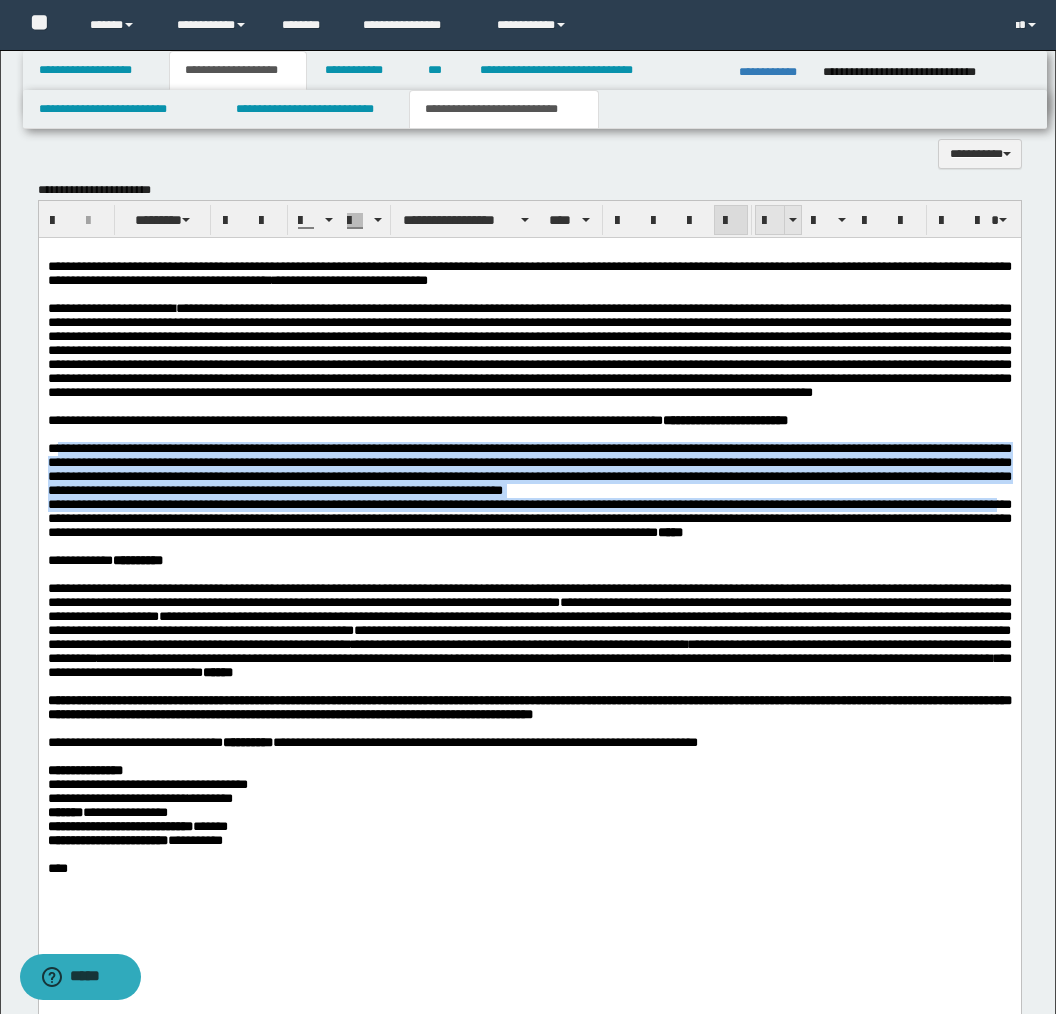 click at bounding box center (770, 221) 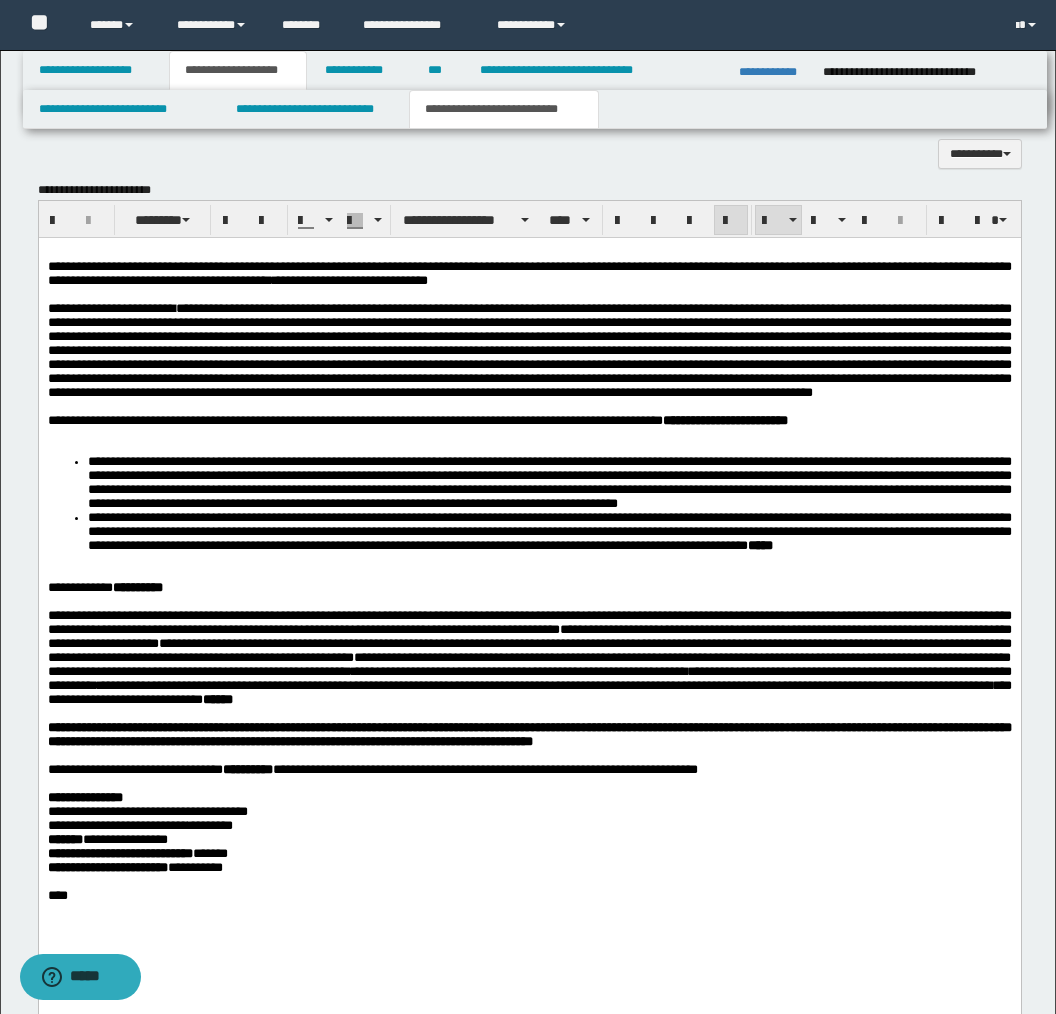click on "**********" at bounding box center (529, 598) 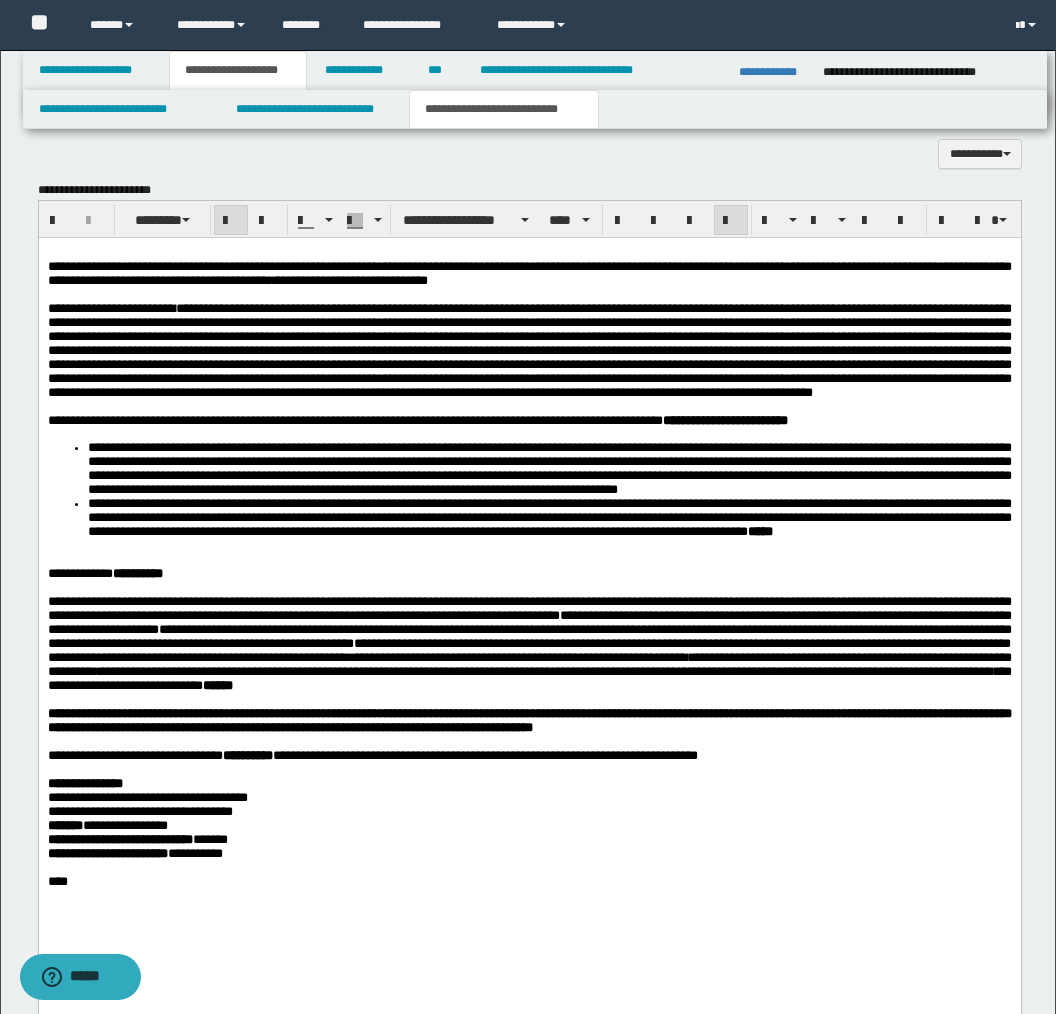 click on "**********" at bounding box center [549, 468] 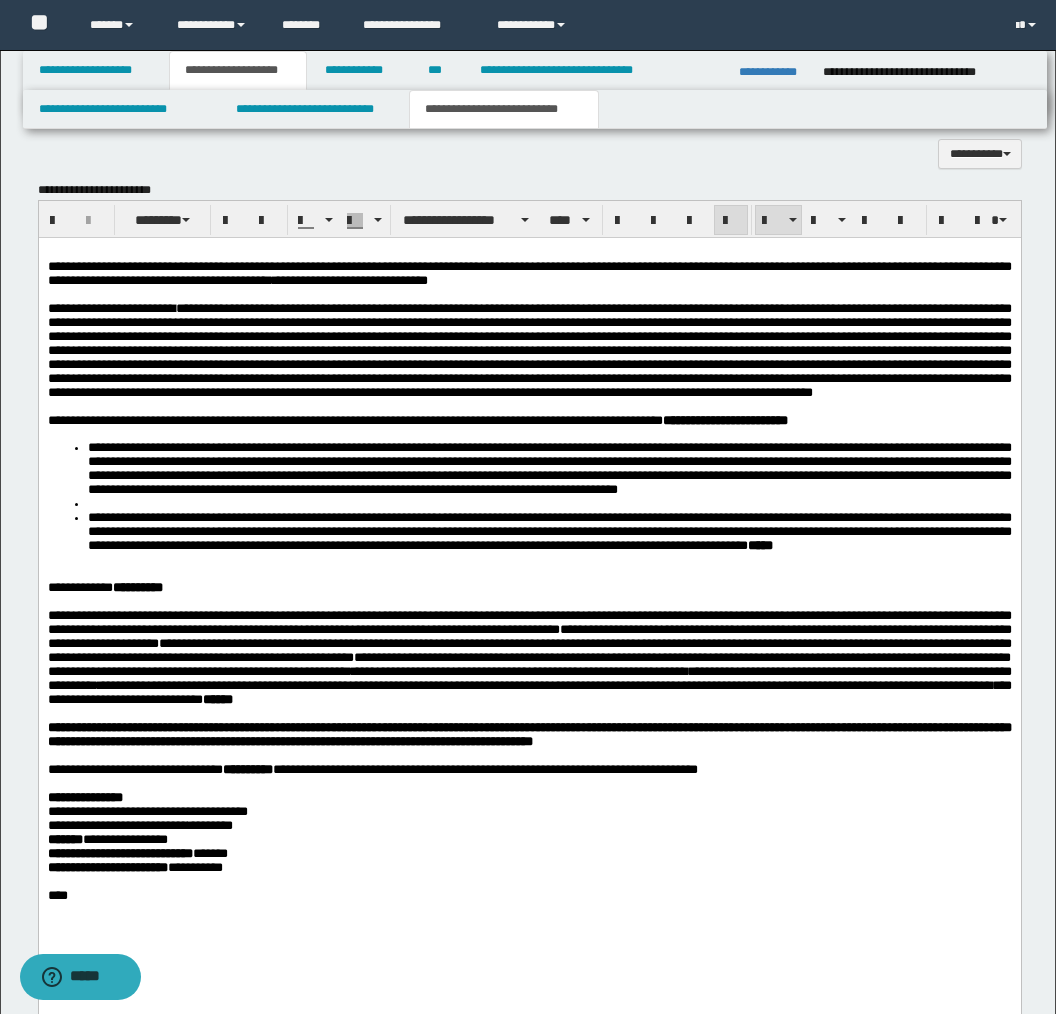 click on "**********" at bounding box center [549, 530] 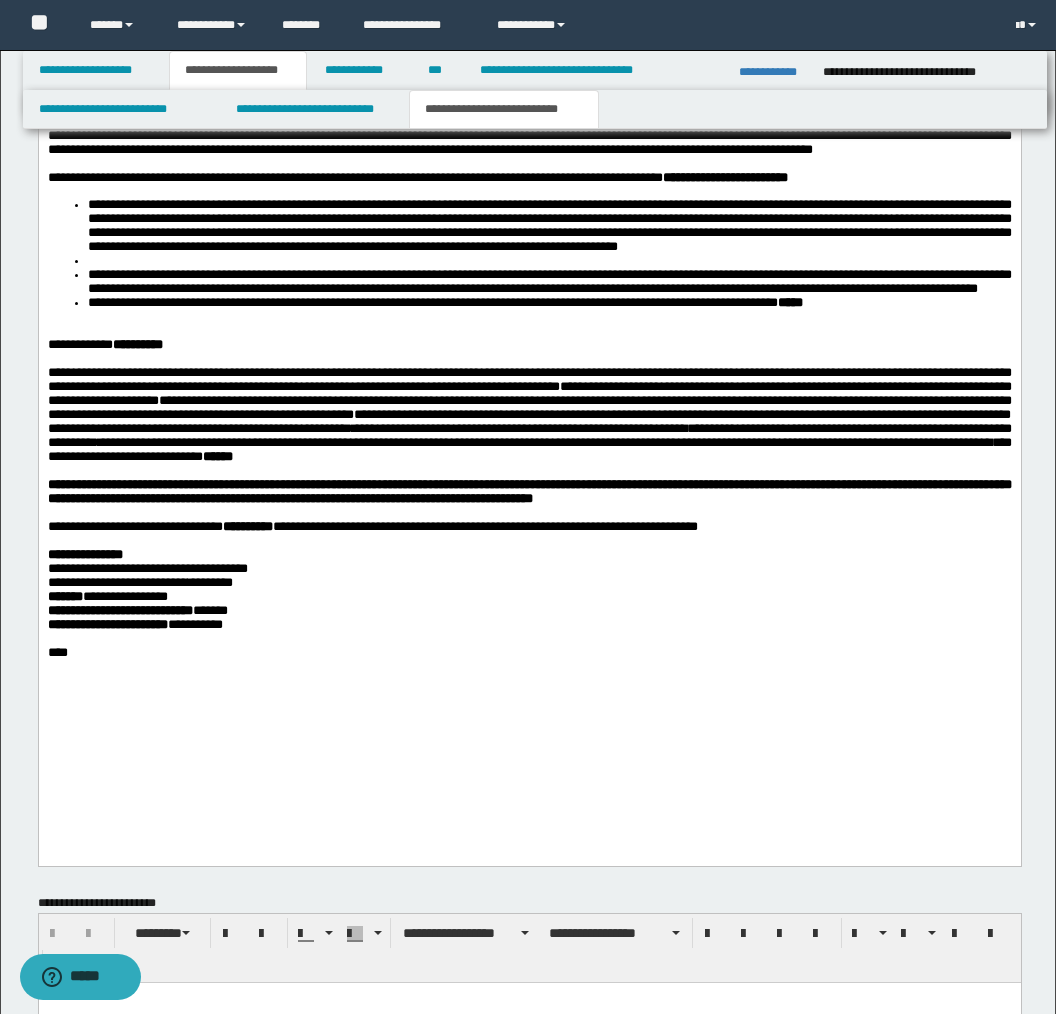 scroll, scrollTop: 1623, scrollLeft: 0, axis: vertical 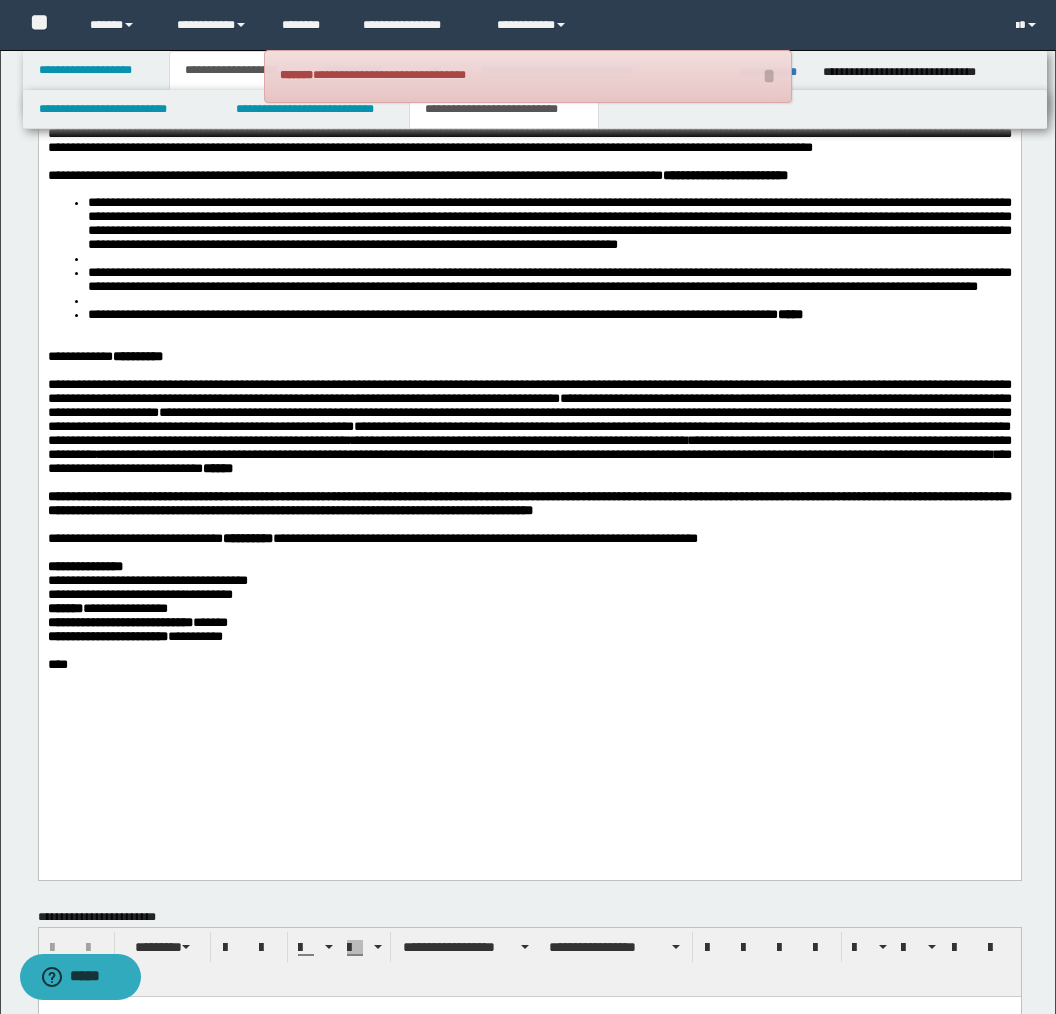 click at bounding box center (549, 259) 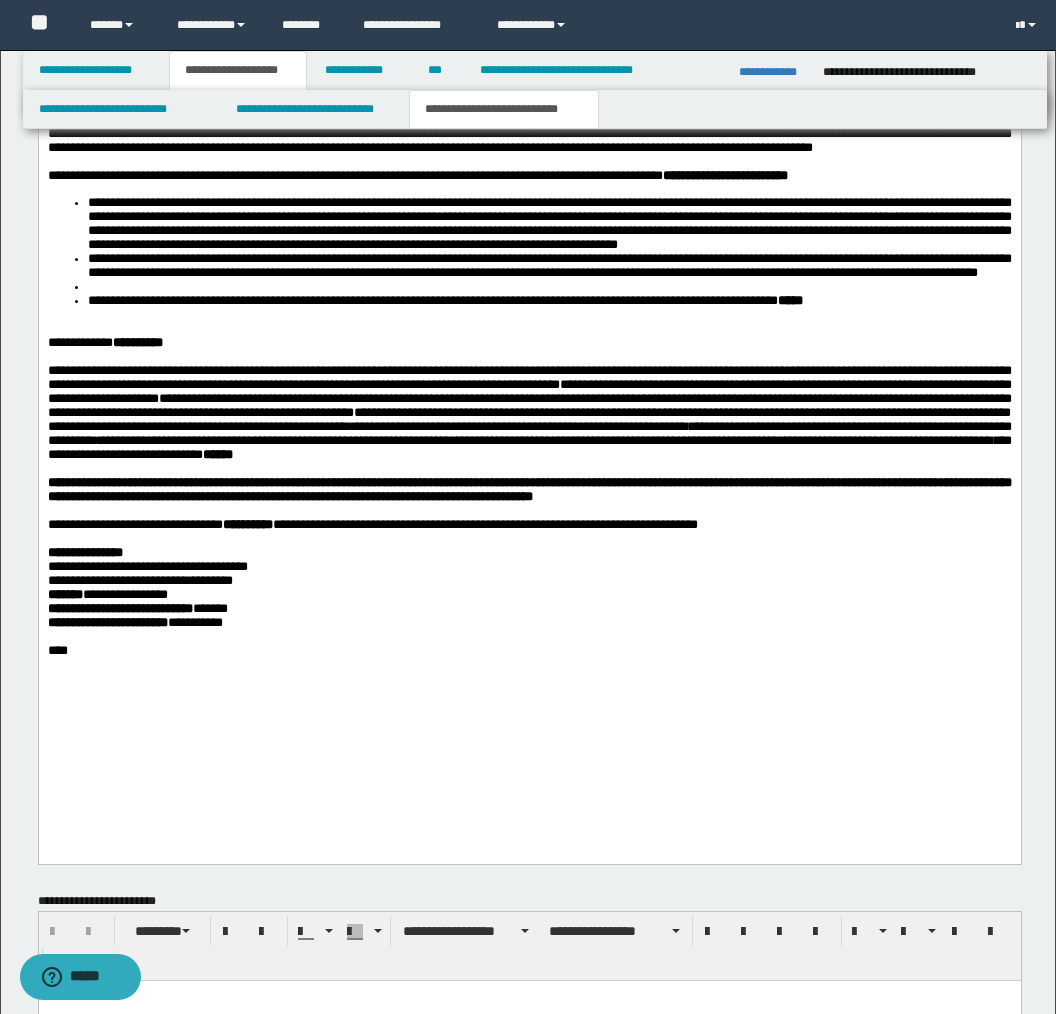 click at bounding box center [549, 287] 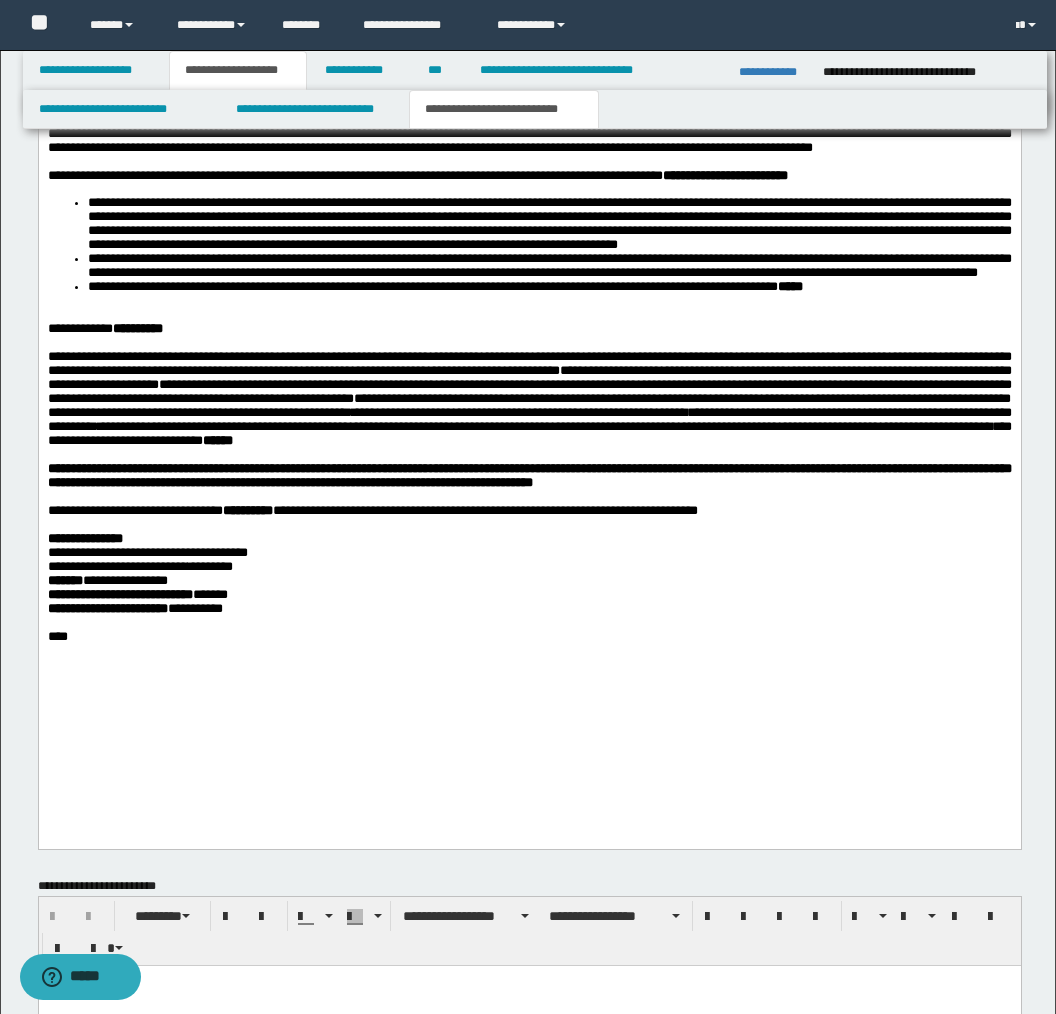 drag, startPoint x: 197, startPoint y: 348, endPoint x: 214, endPoint y: 358, distance: 19.723083 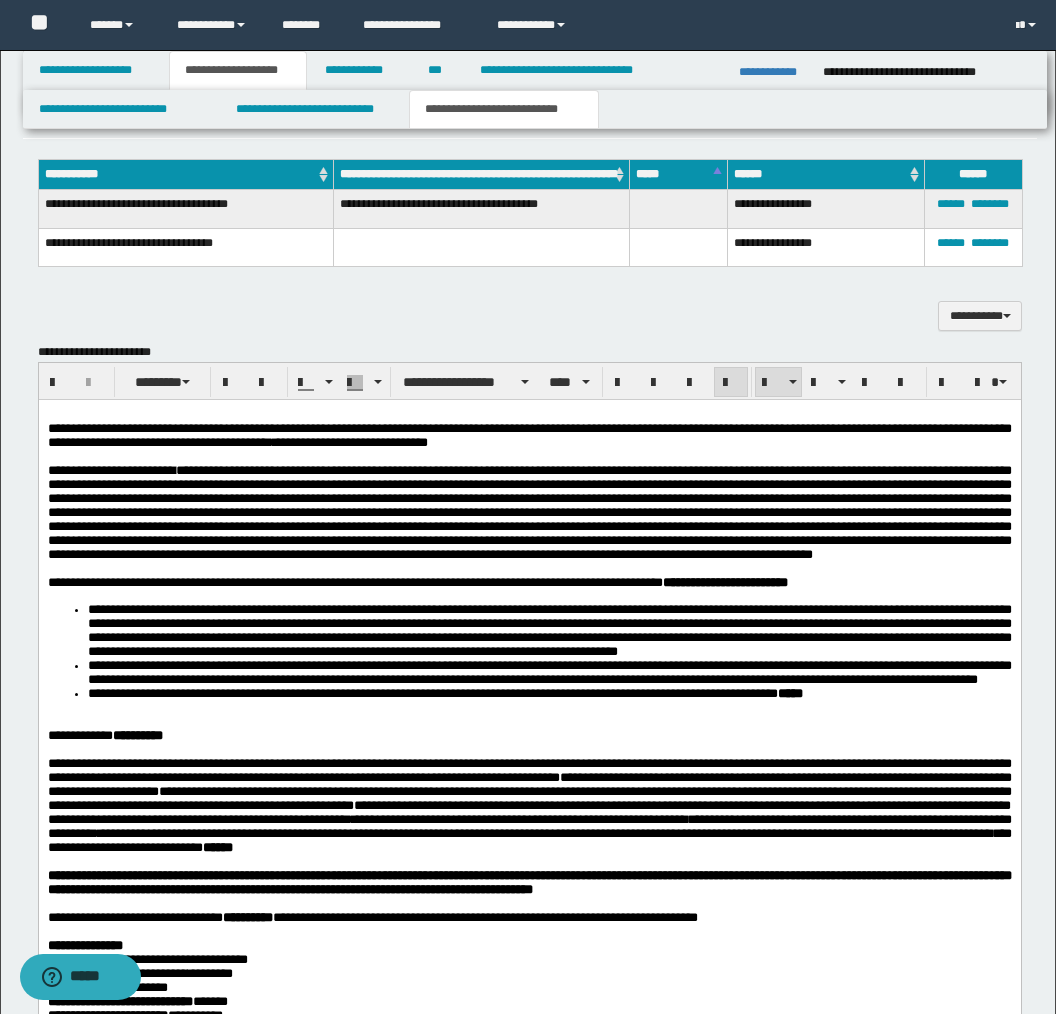 scroll, scrollTop: 1160, scrollLeft: 0, axis: vertical 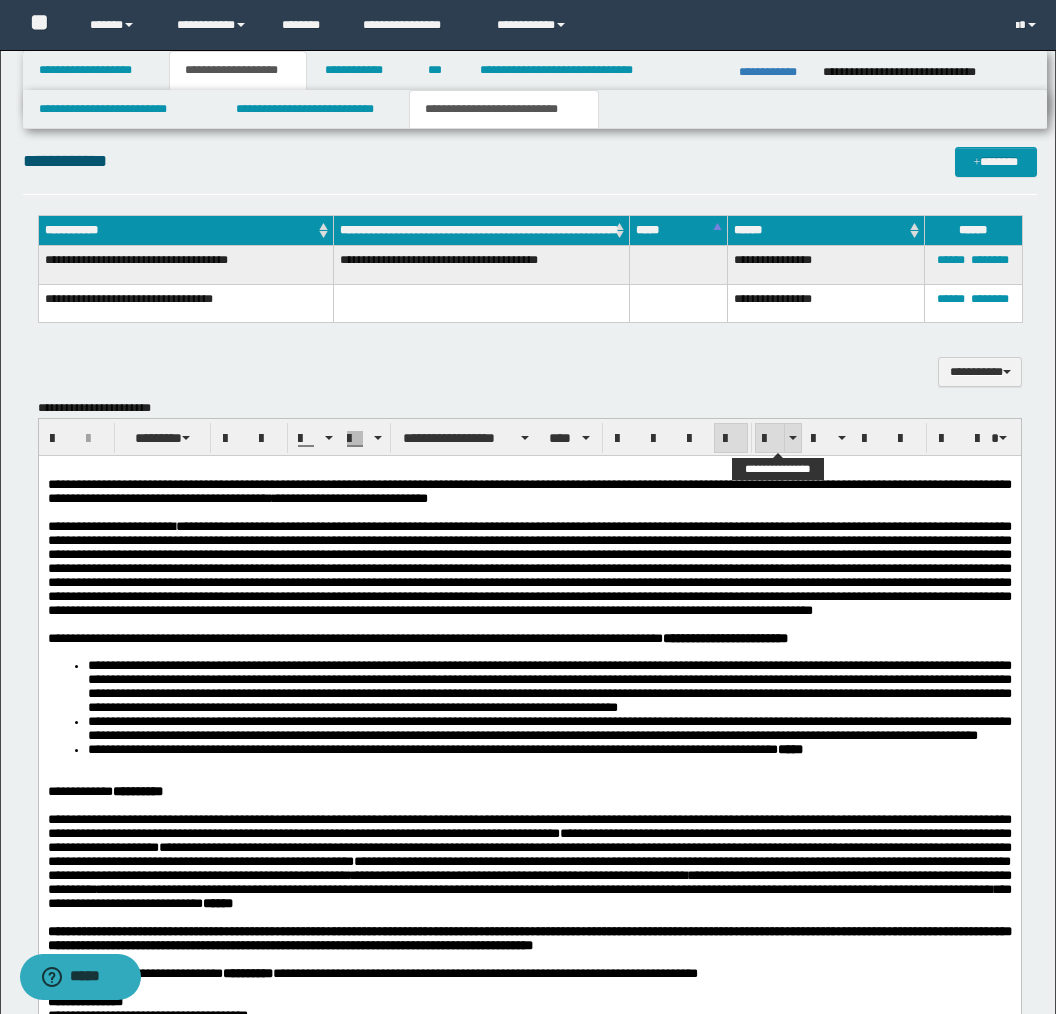 click at bounding box center (770, 439) 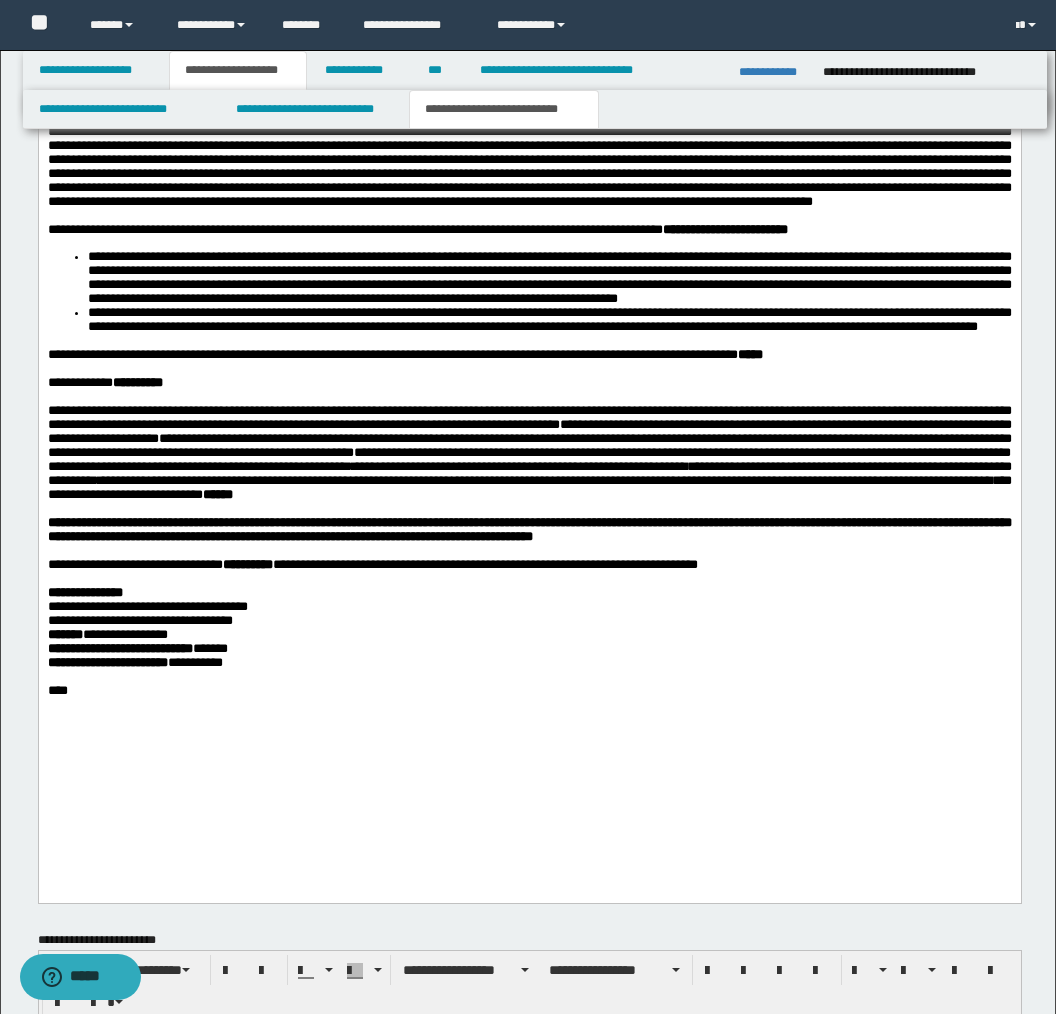 scroll, scrollTop: 1581, scrollLeft: 0, axis: vertical 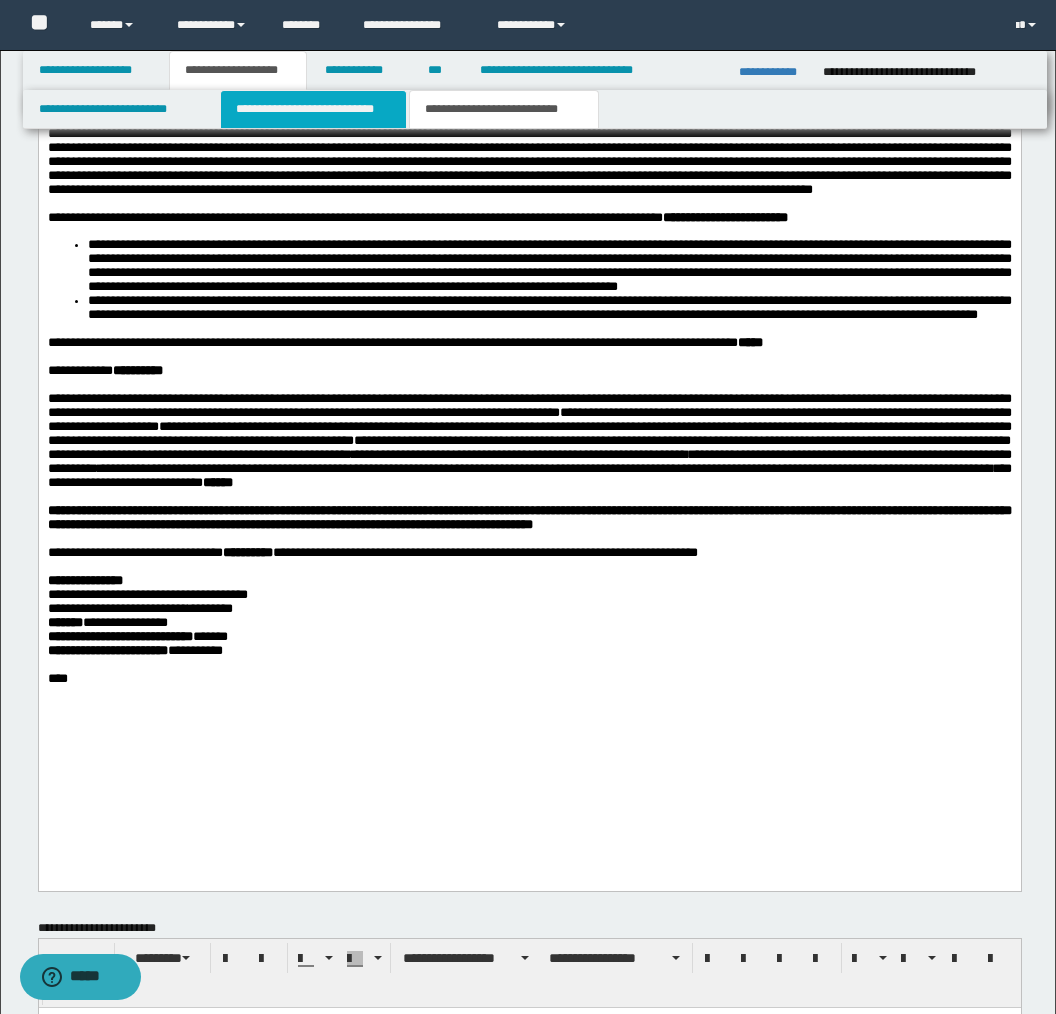 click on "**********" at bounding box center (314, 109) 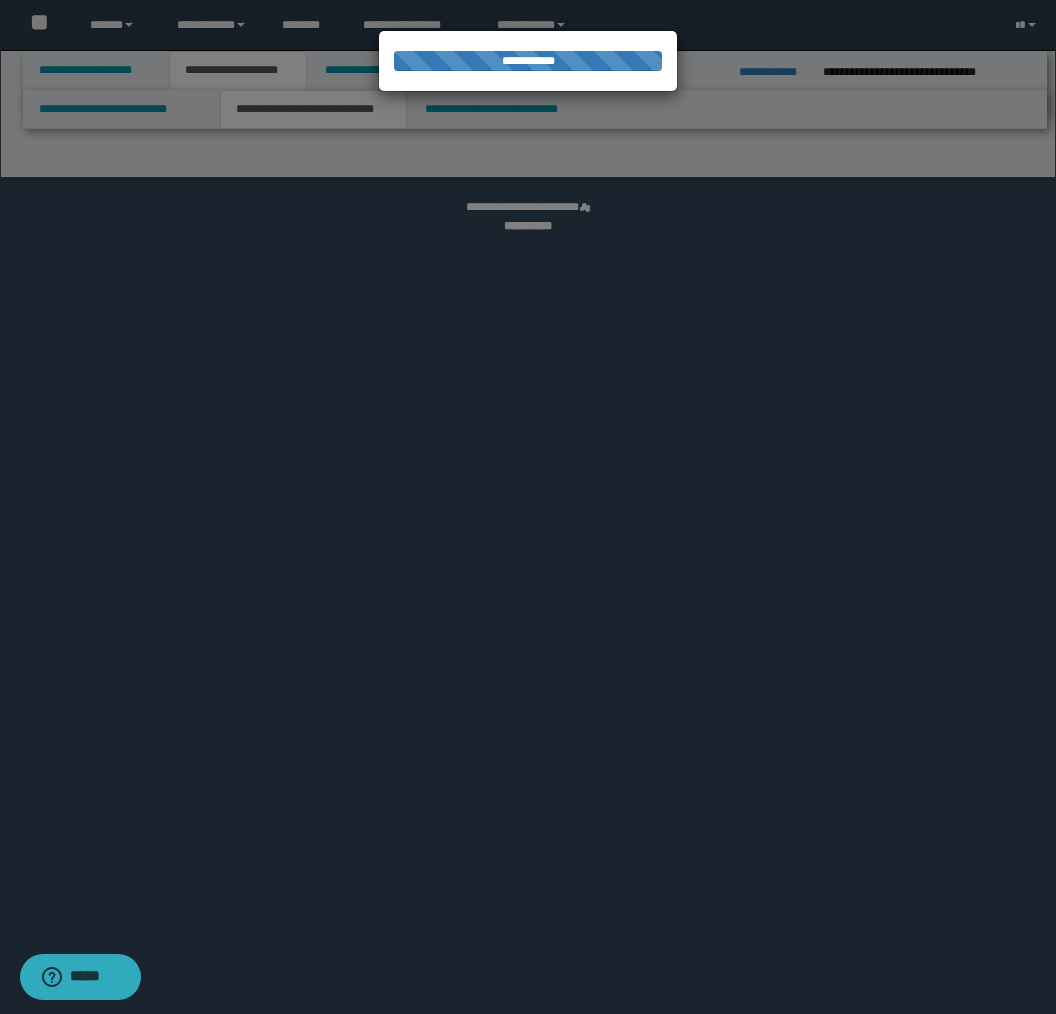 click at bounding box center [528, 507] 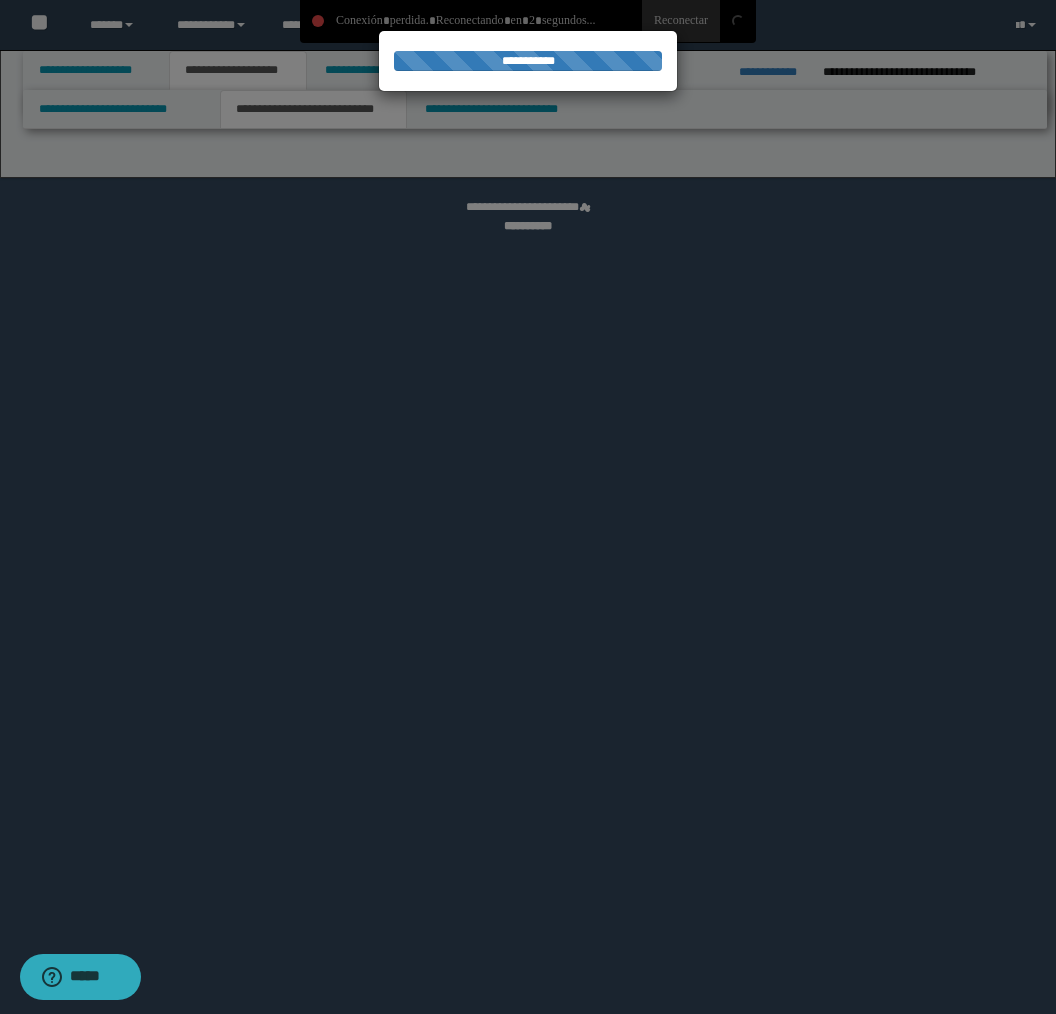 select on "*" 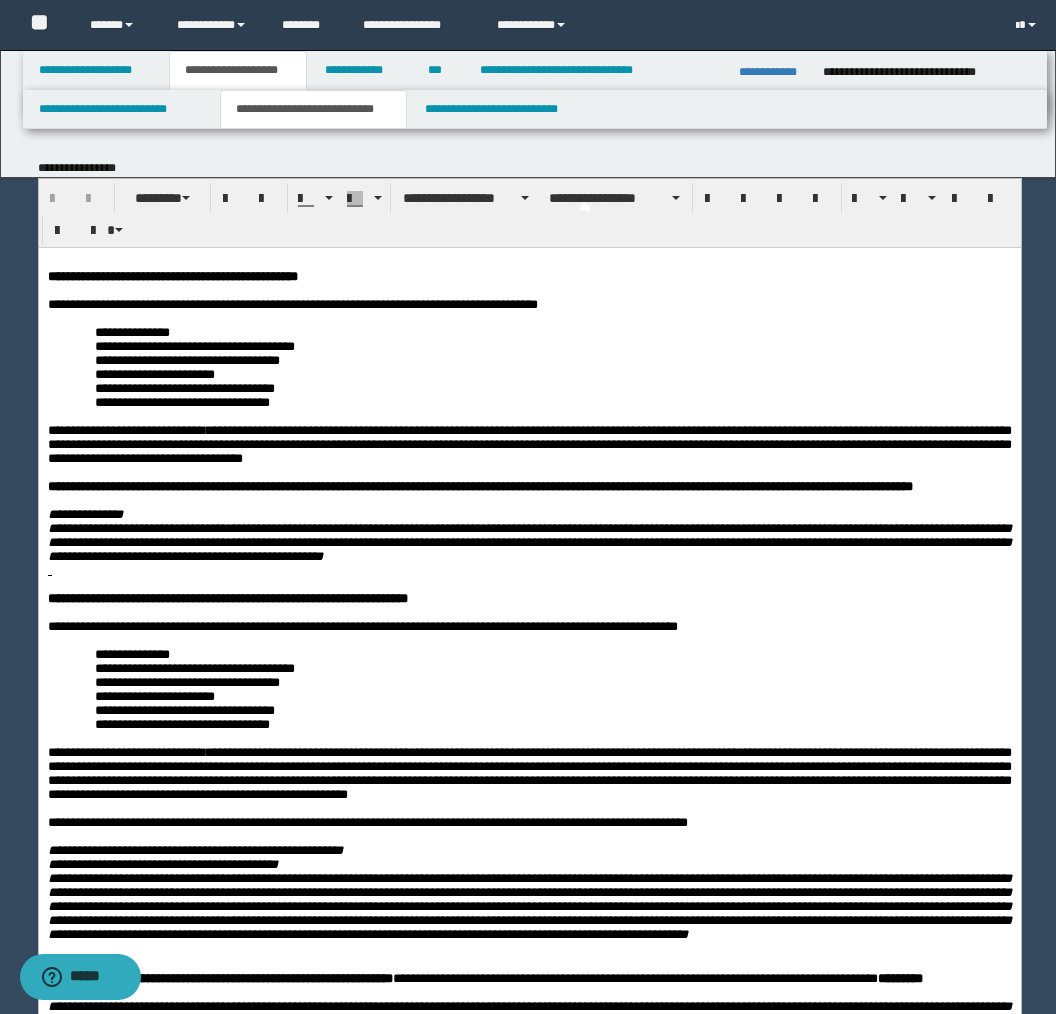 scroll, scrollTop: 0, scrollLeft: 0, axis: both 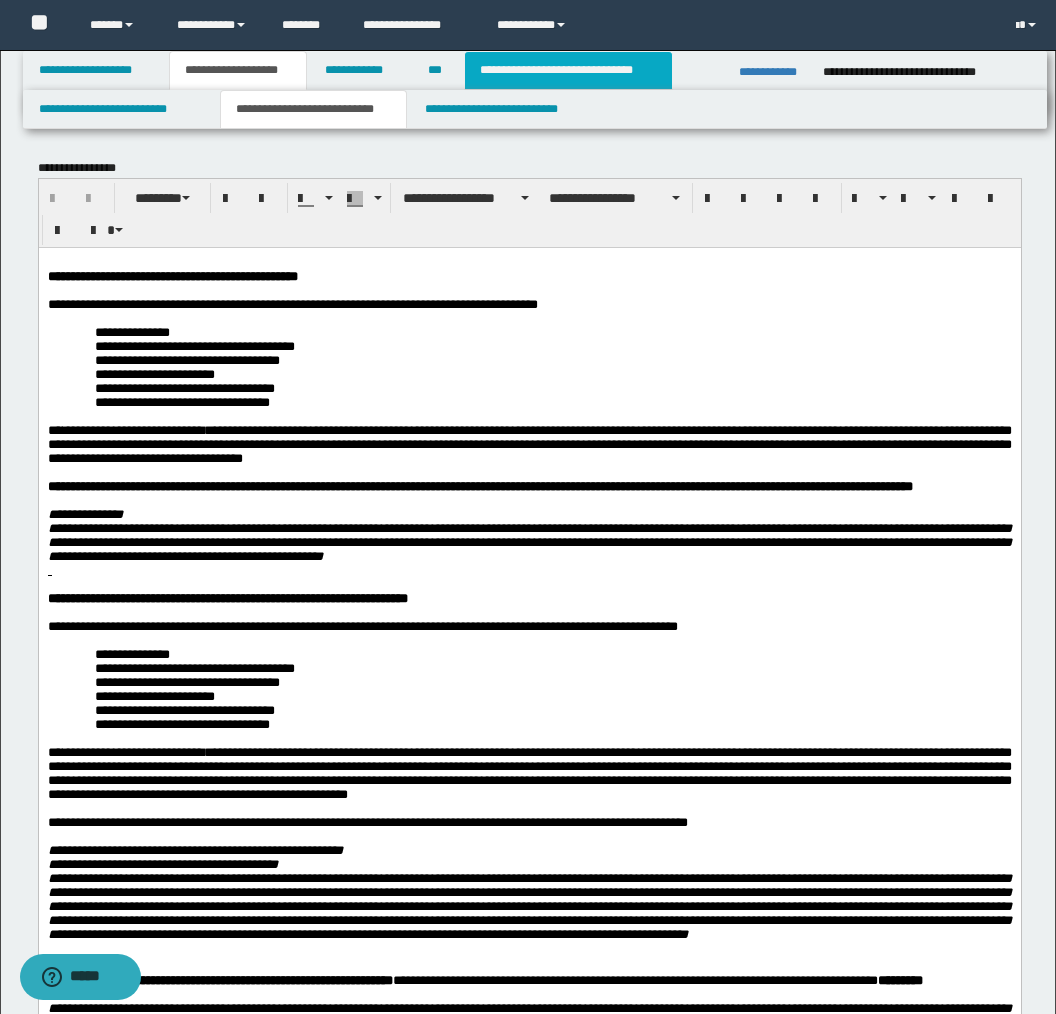 drag, startPoint x: 544, startPoint y: 58, endPoint x: 596, endPoint y: 160, distance: 114.49017 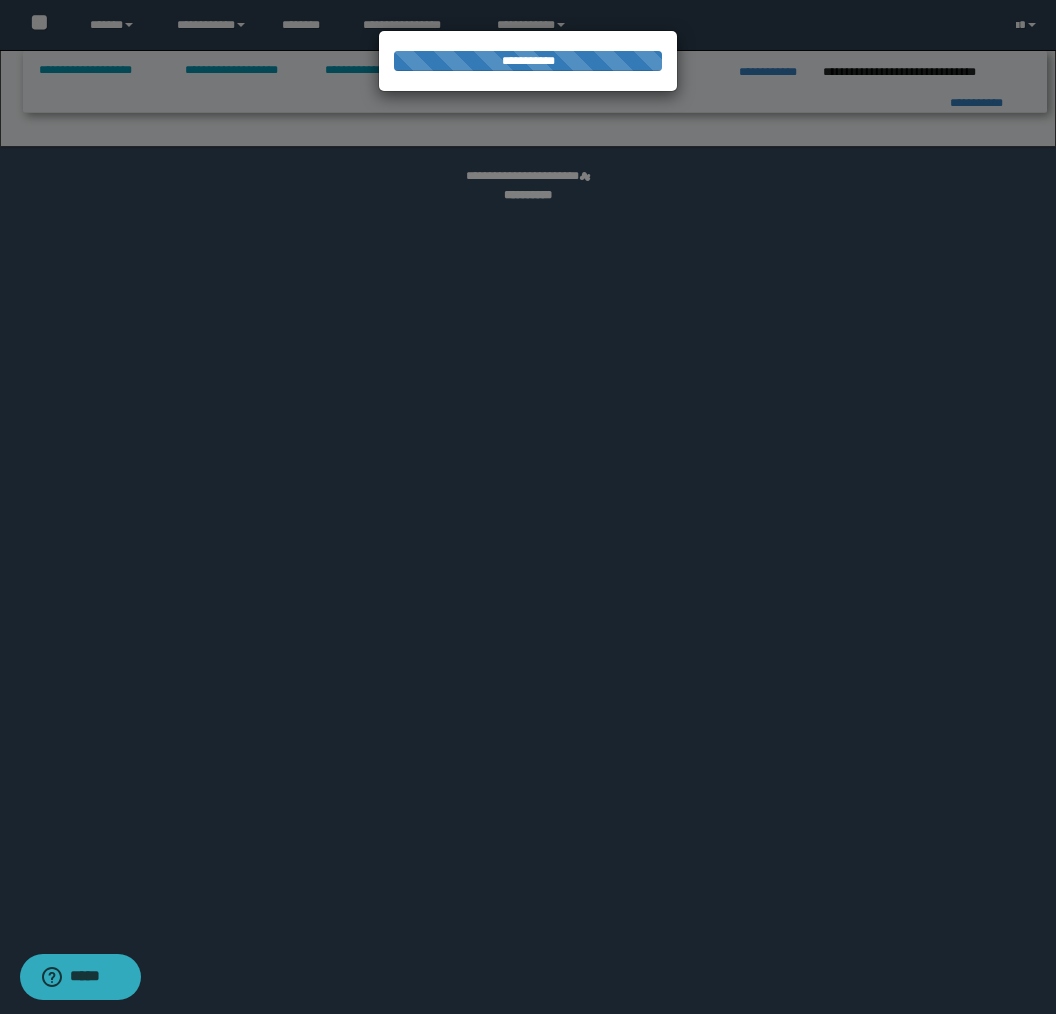 select on "*" 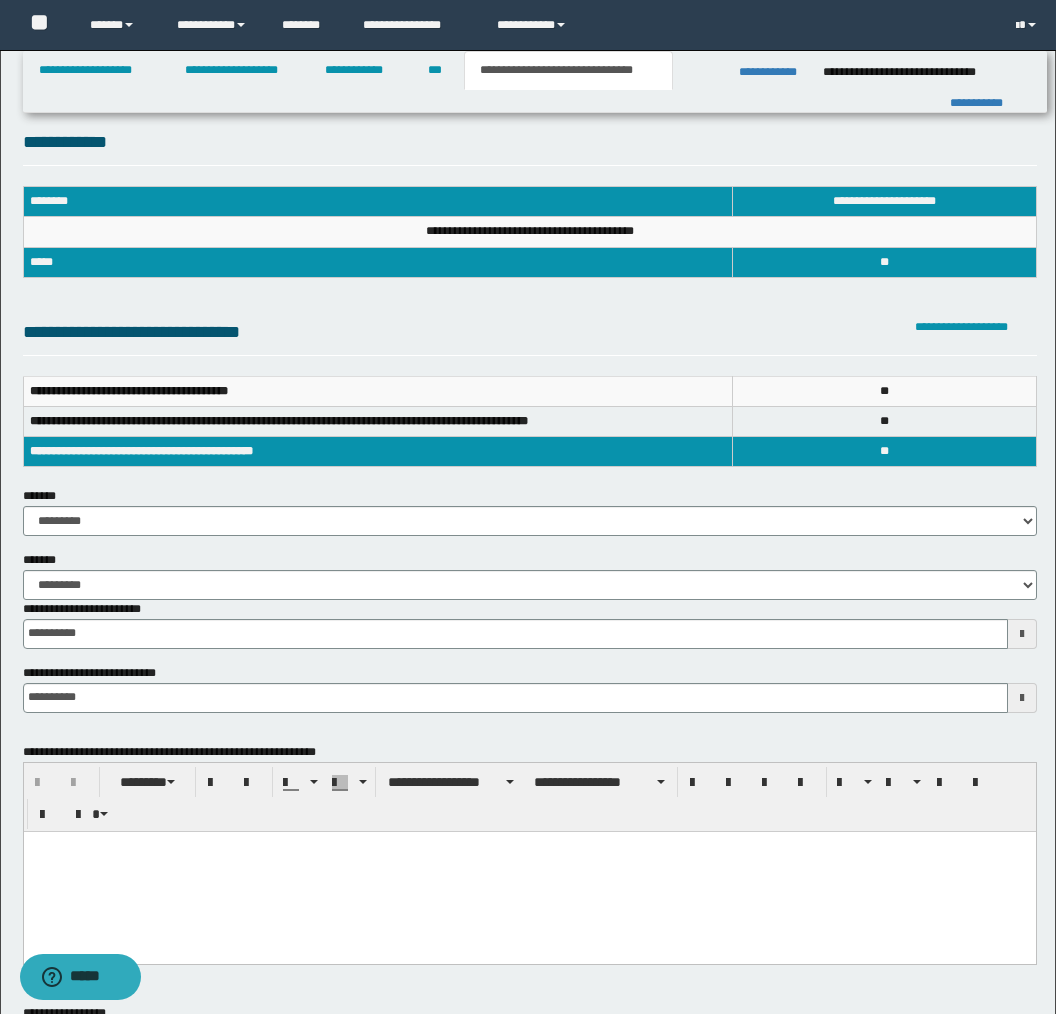 scroll, scrollTop: 0, scrollLeft: 0, axis: both 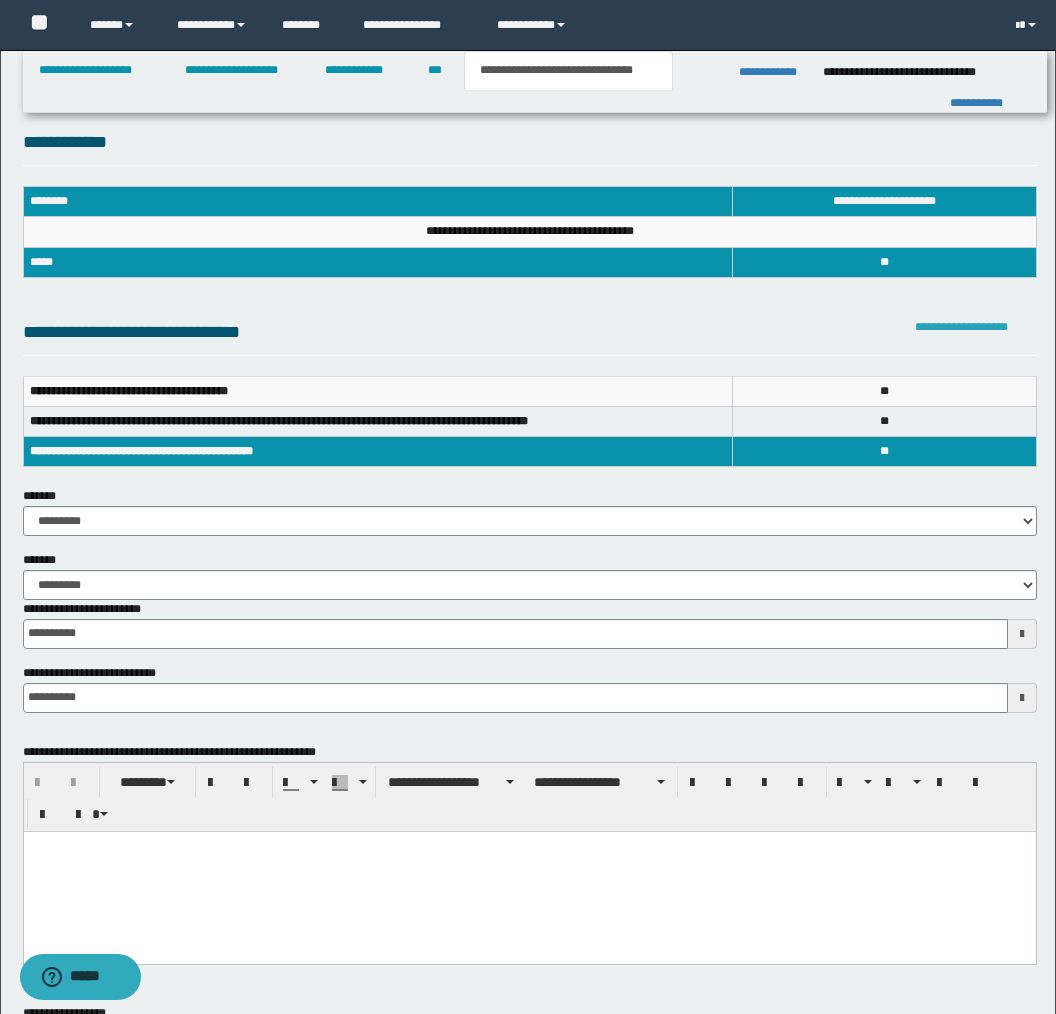 click on "**********" at bounding box center (961, 327) 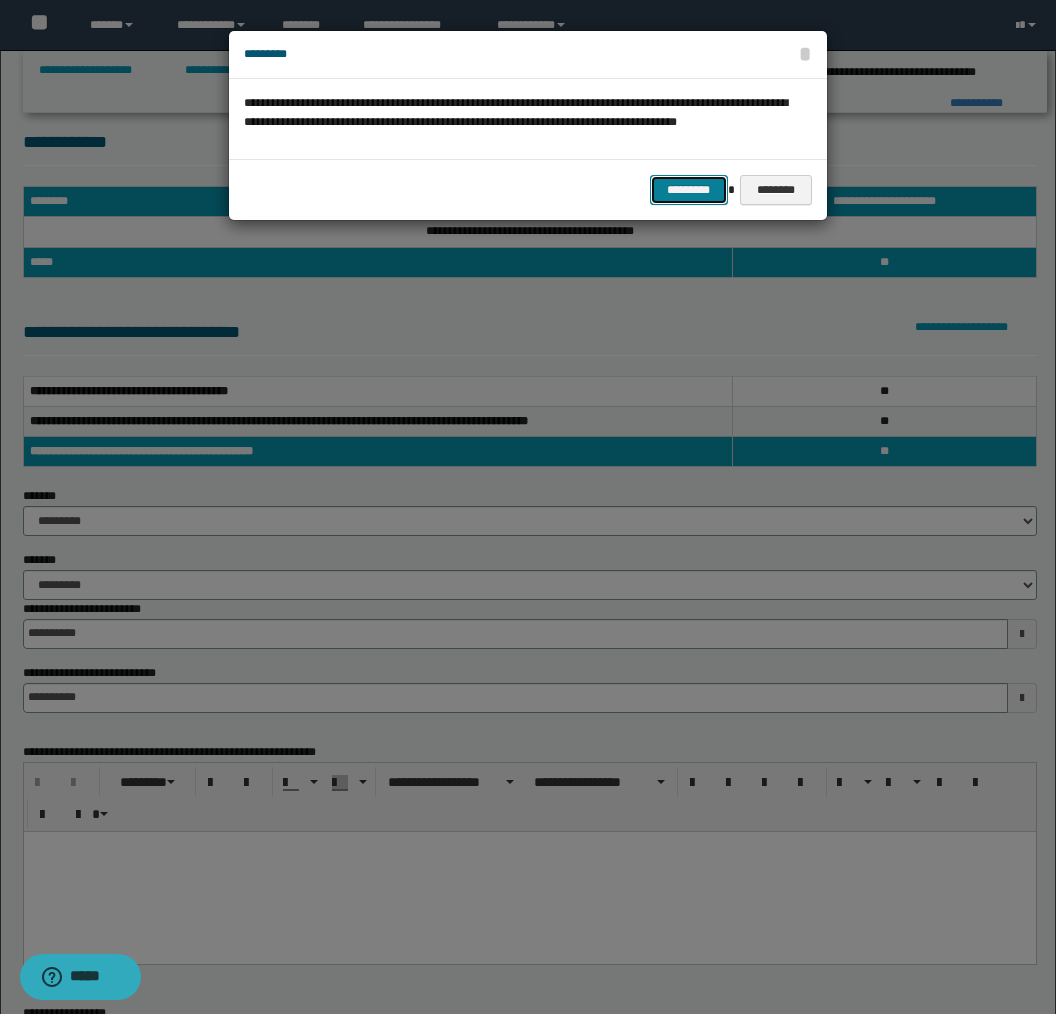 click on "*********" at bounding box center [689, 190] 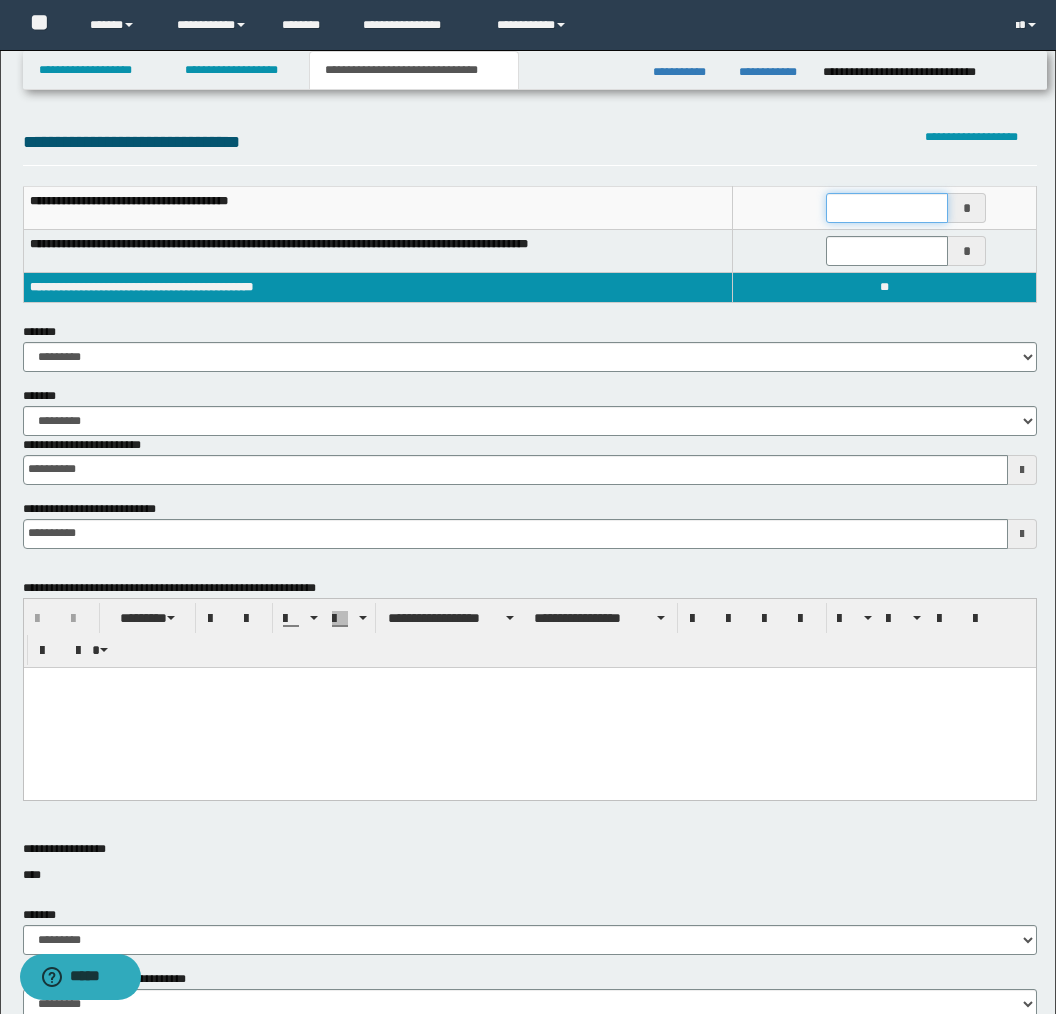 click at bounding box center (887, 208) 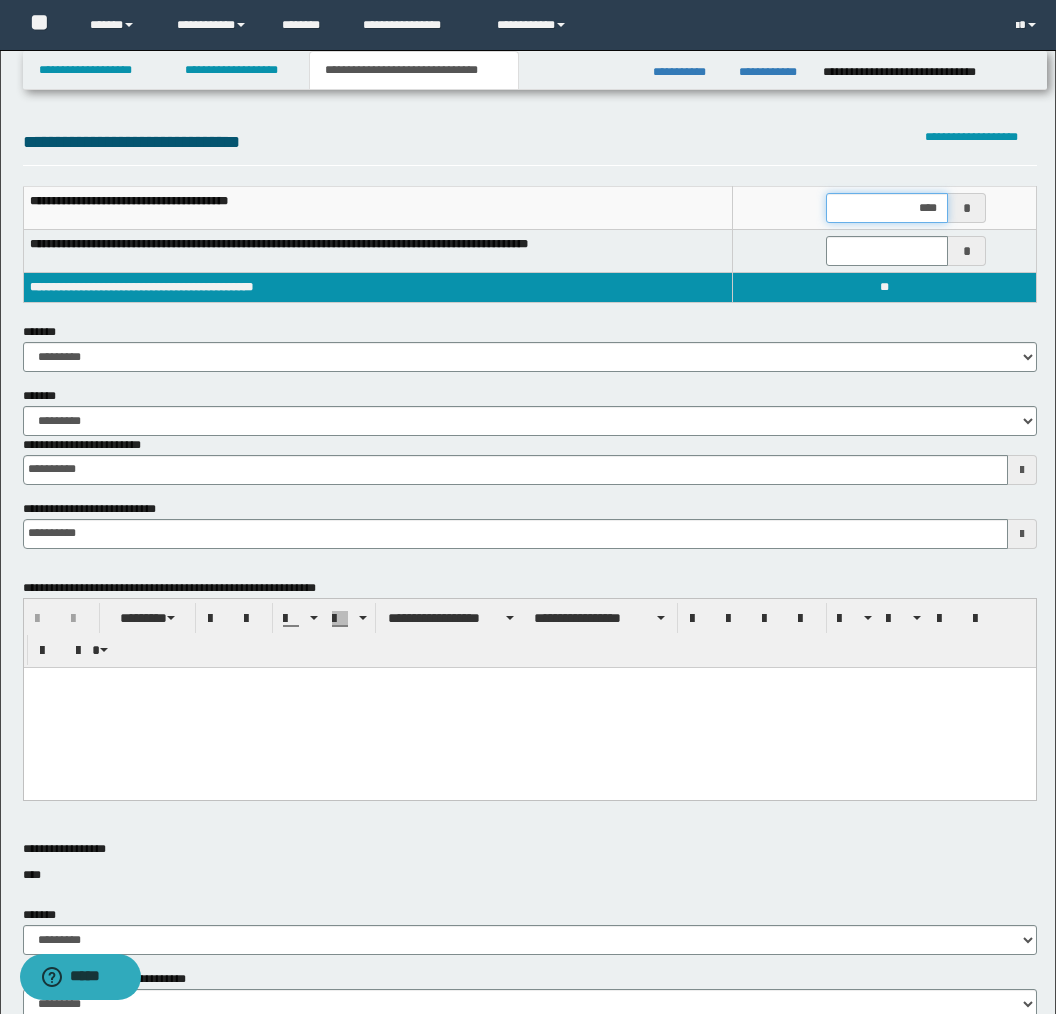 type on "*****" 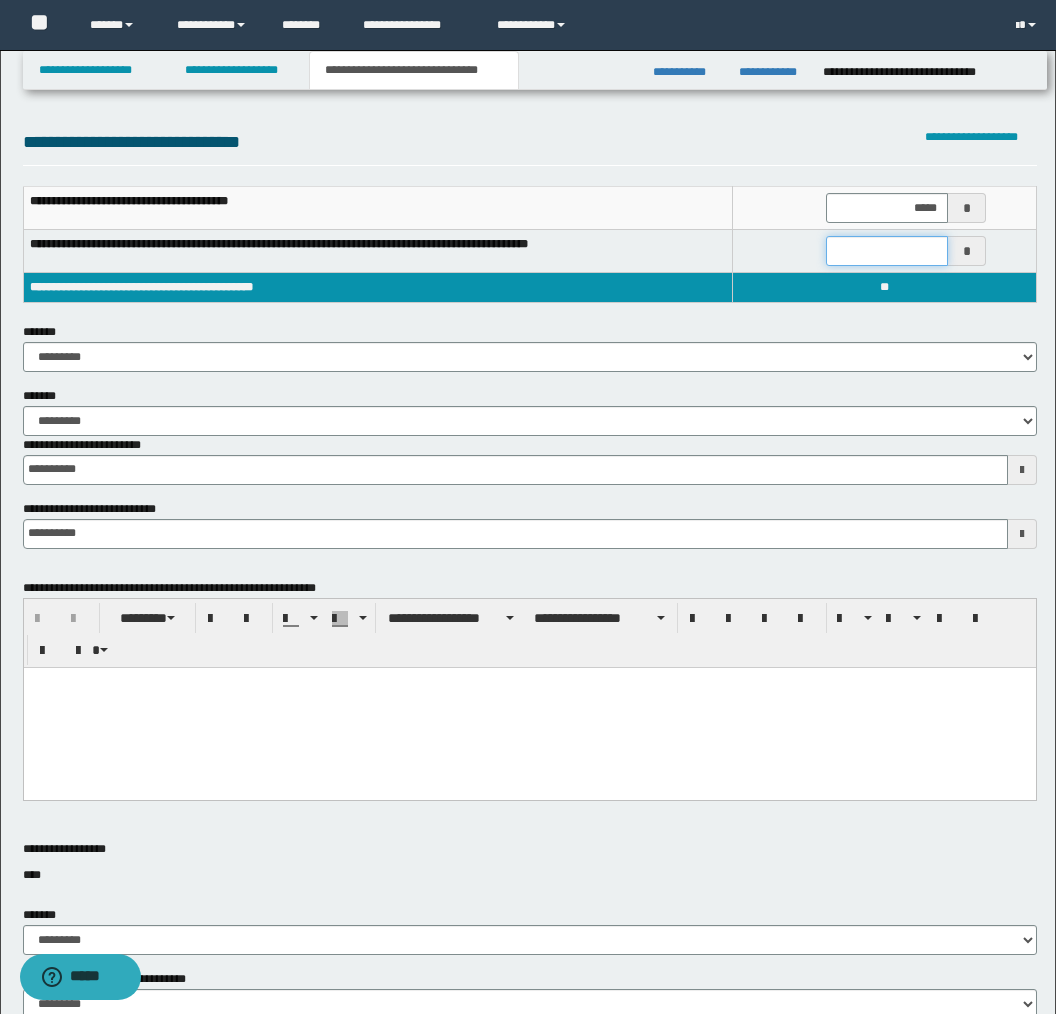 click at bounding box center [887, 251] 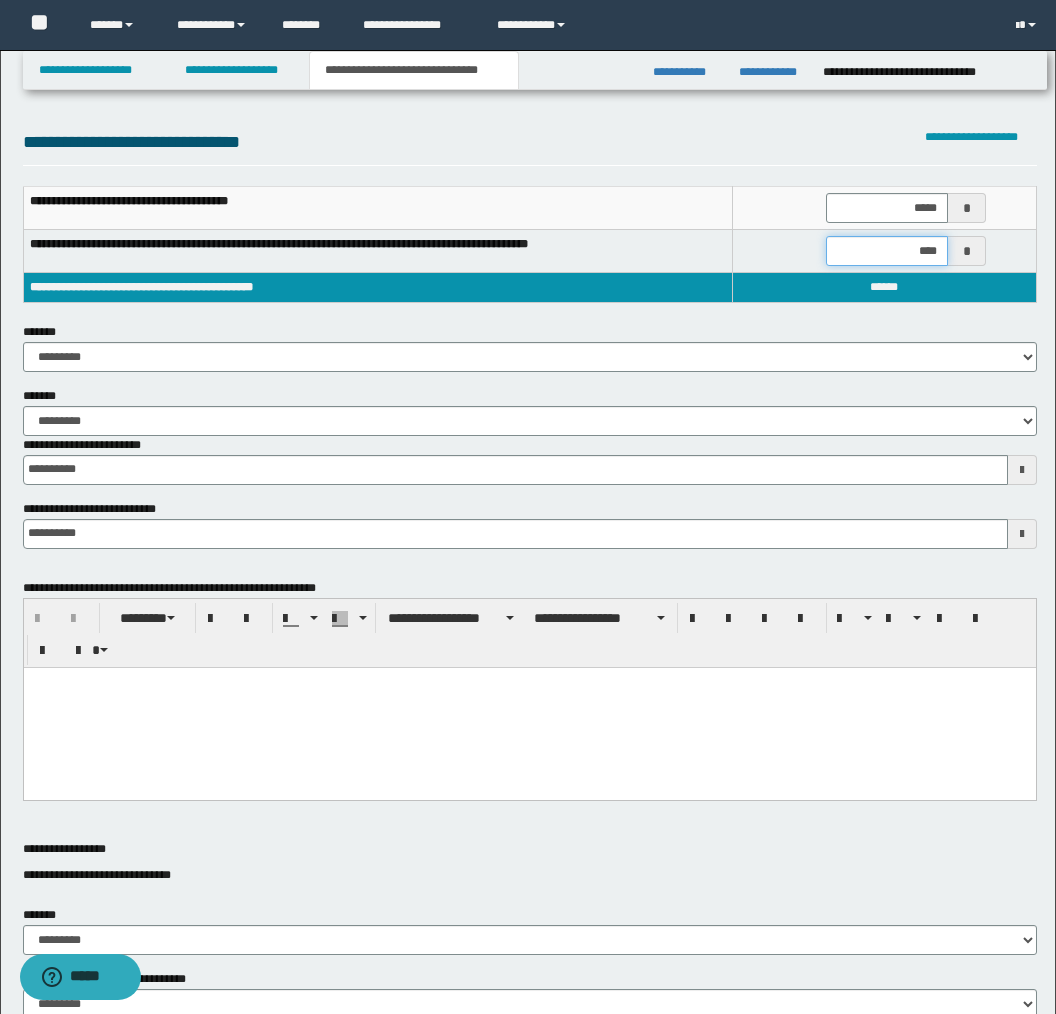 type on "*****" 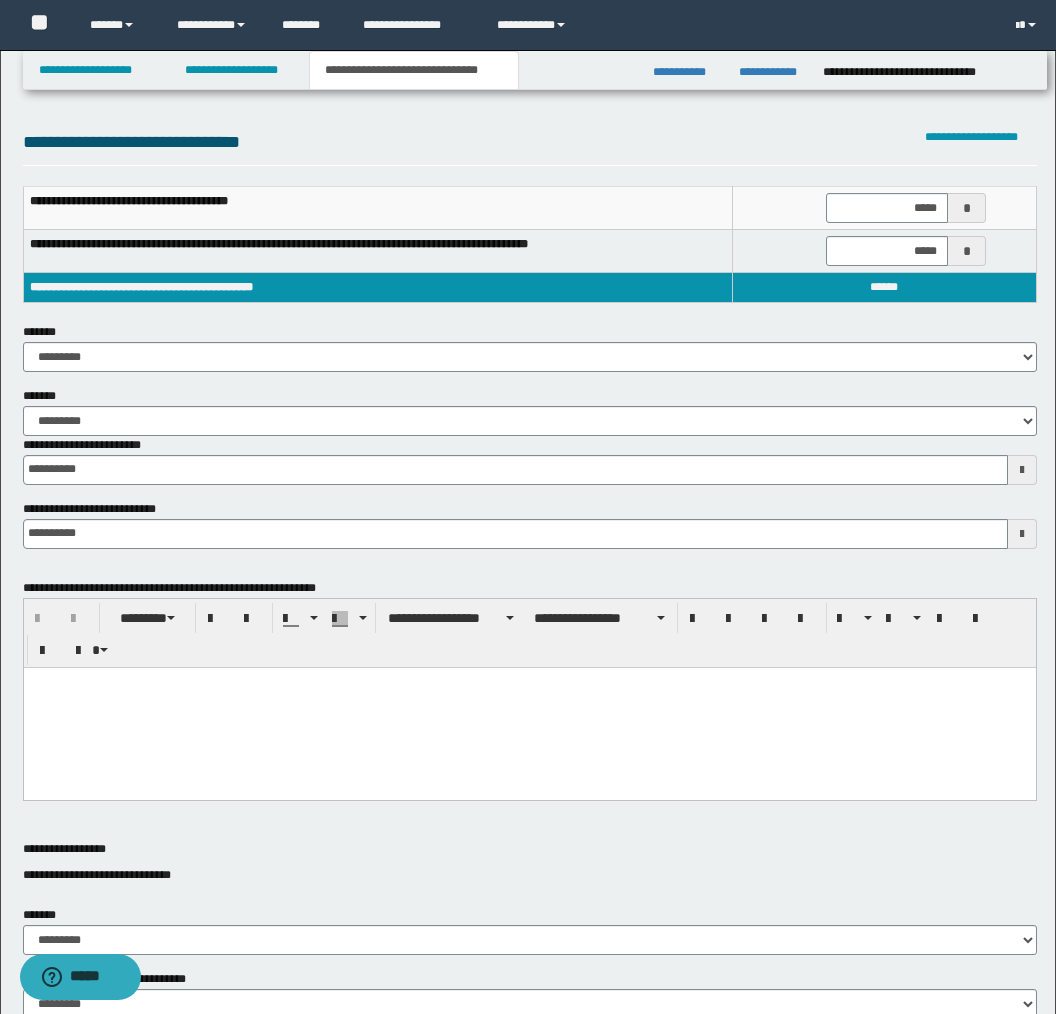 click on "**********" at bounding box center (530, 347) 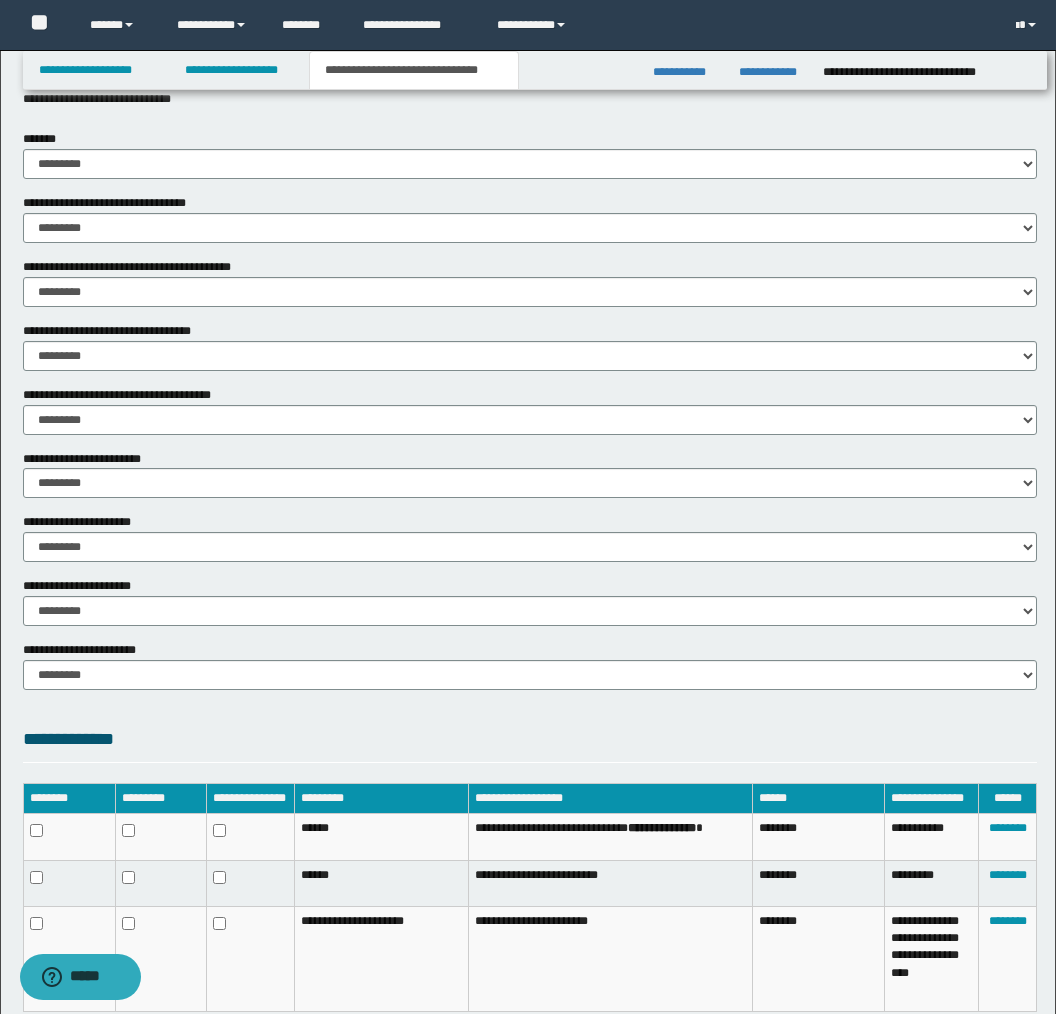 scroll, scrollTop: 786, scrollLeft: 0, axis: vertical 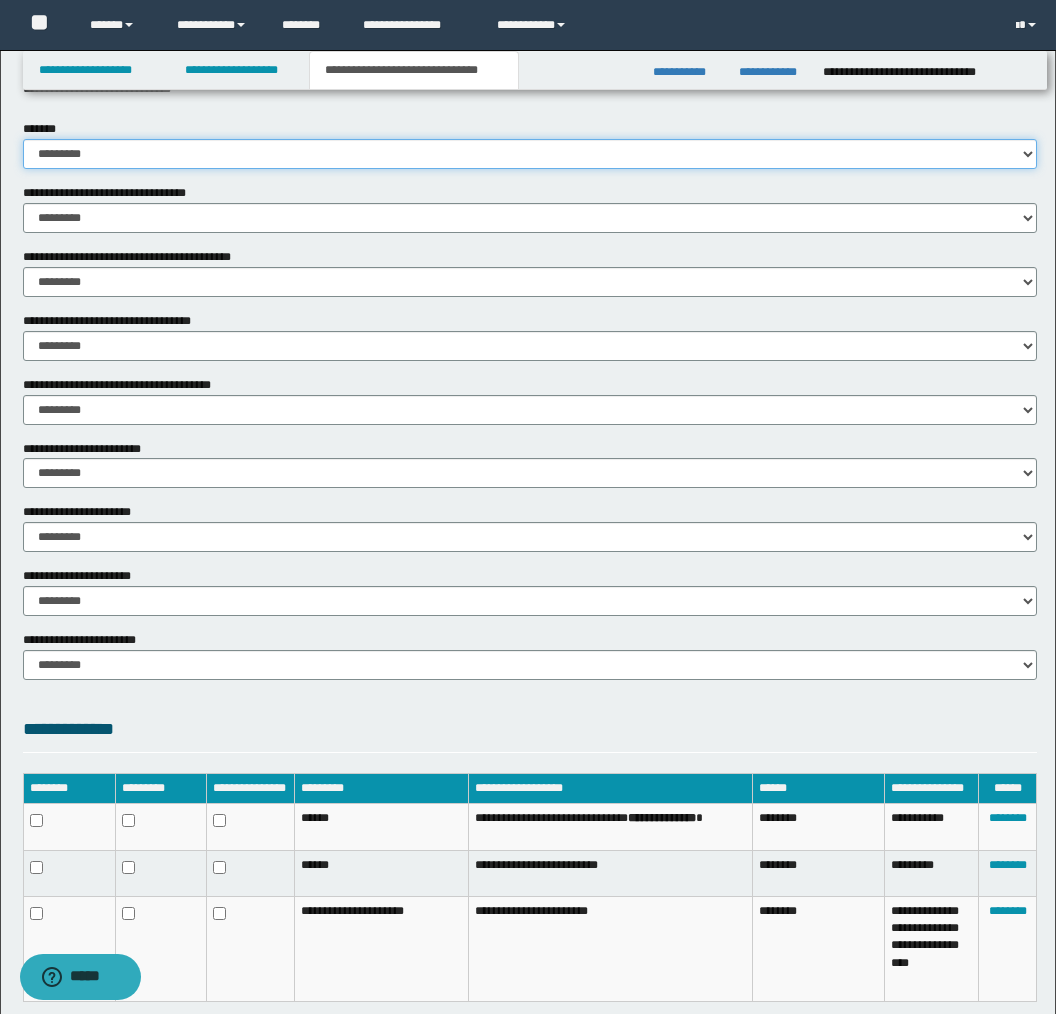 click on "*********
**
**" at bounding box center [530, 154] 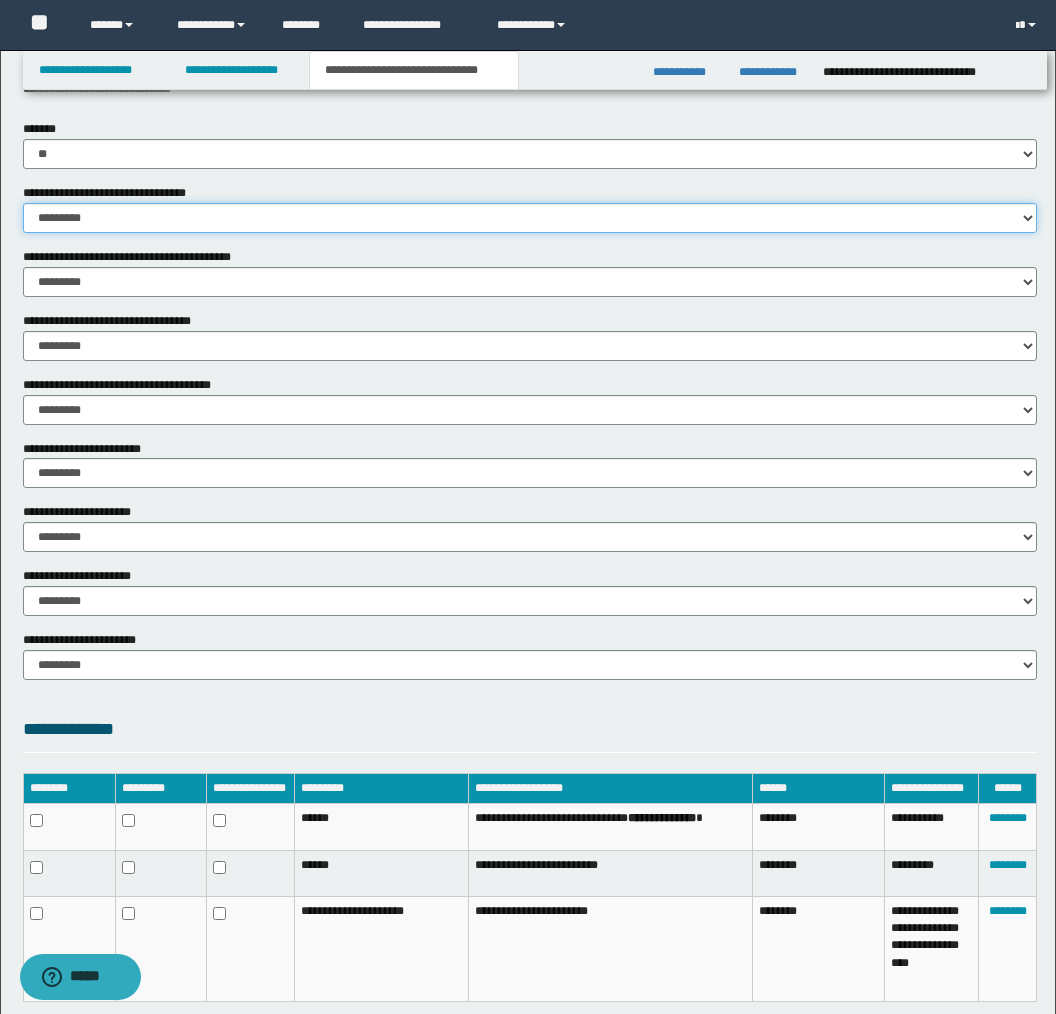 click on "*********
**
**" at bounding box center [530, 218] 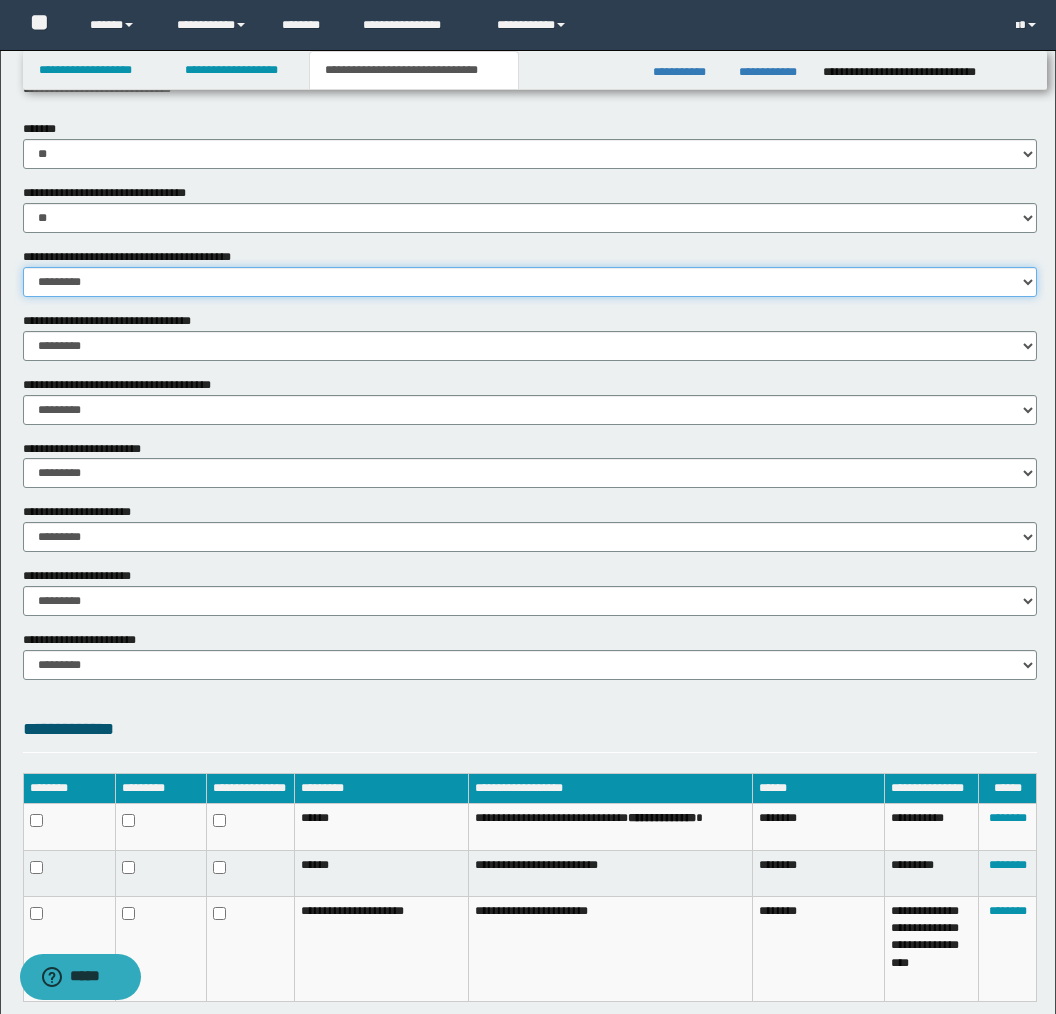 click on "*********
**
**" at bounding box center (530, 282) 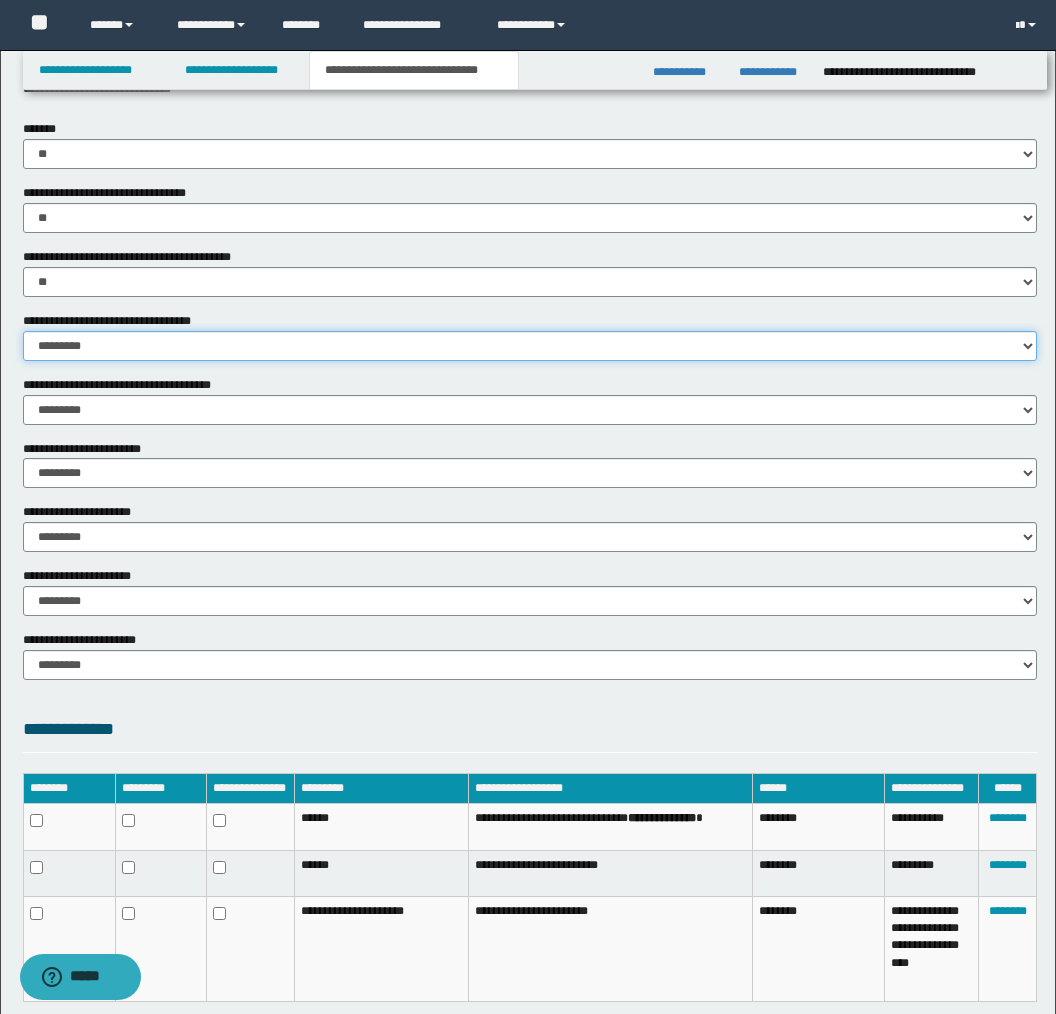 click on "*********
**
**" at bounding box center (530, 346) 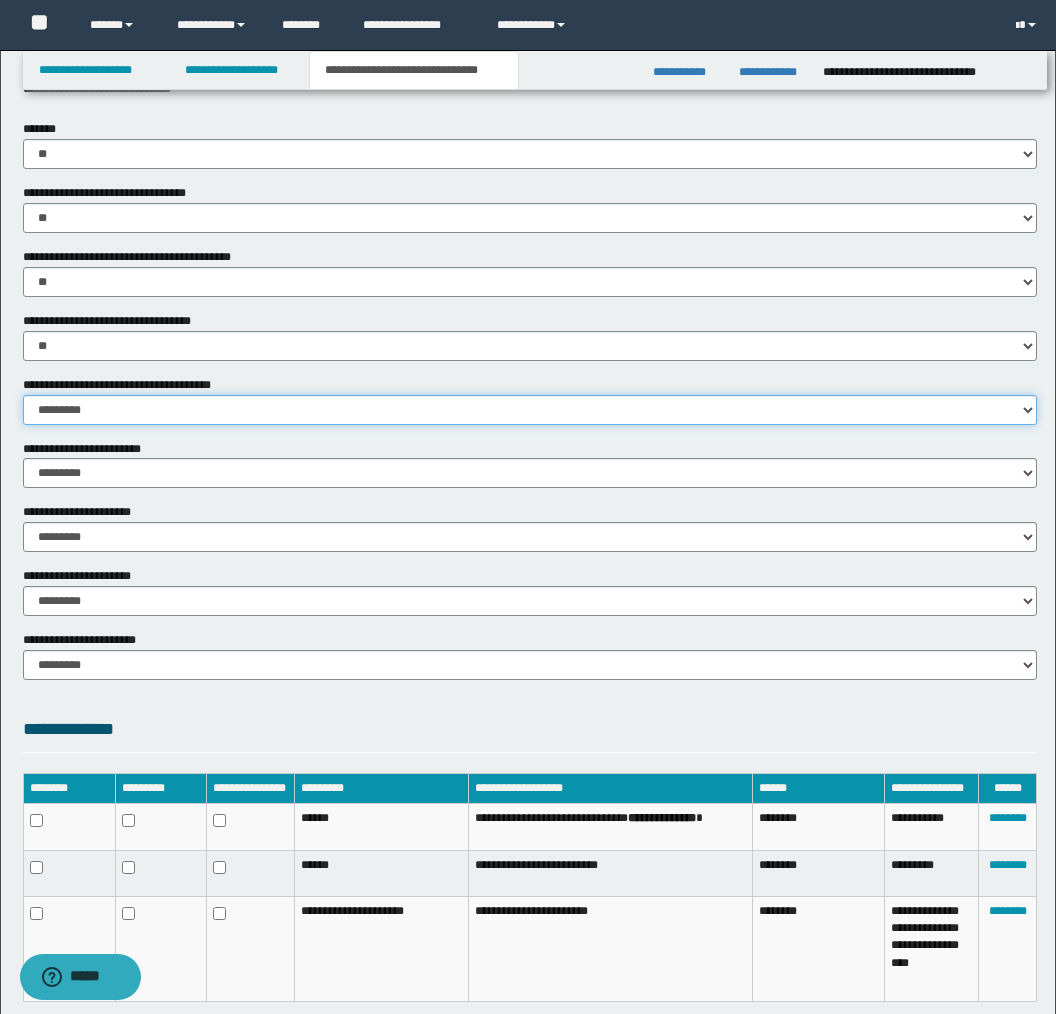 click on "*********
**
**" at bounding box center [530, 410] 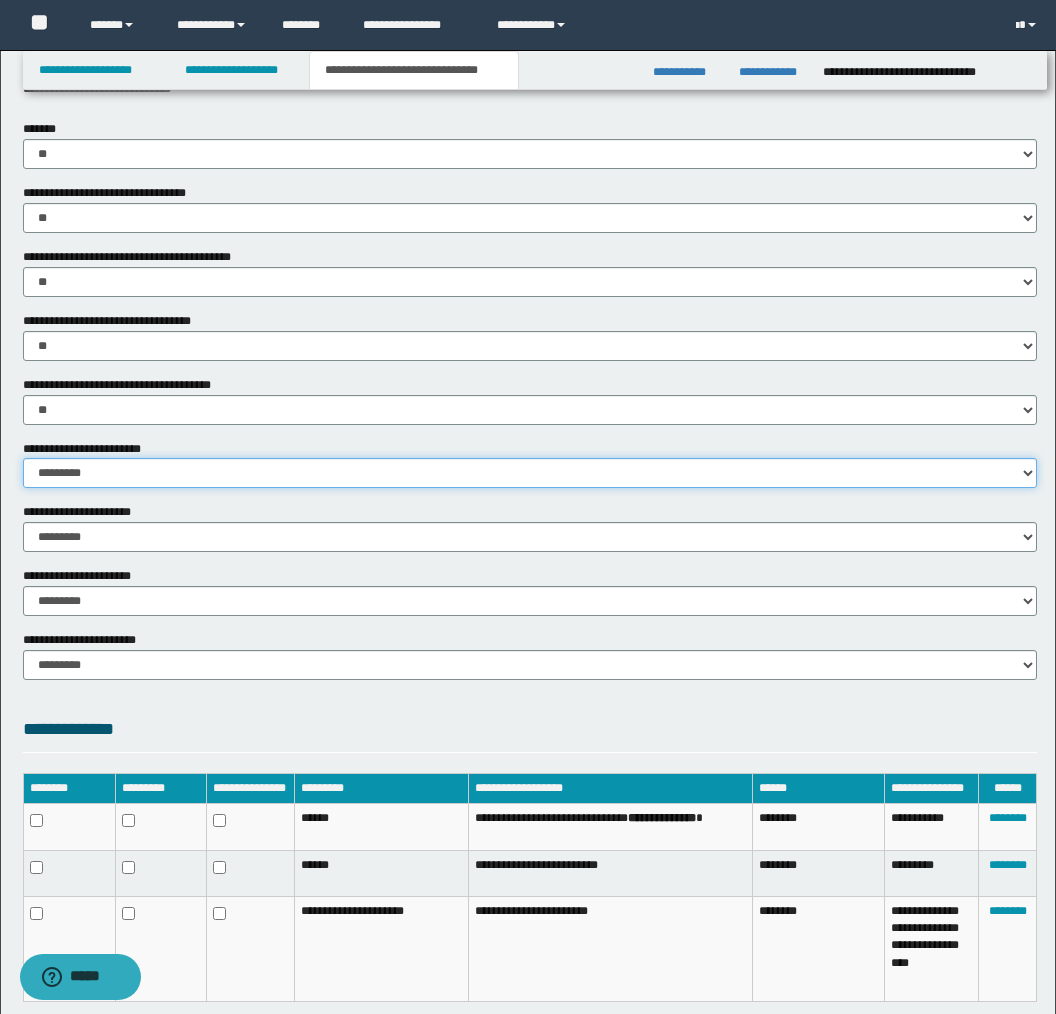 click on "*********
**
**" at bounding box center (530, 473) 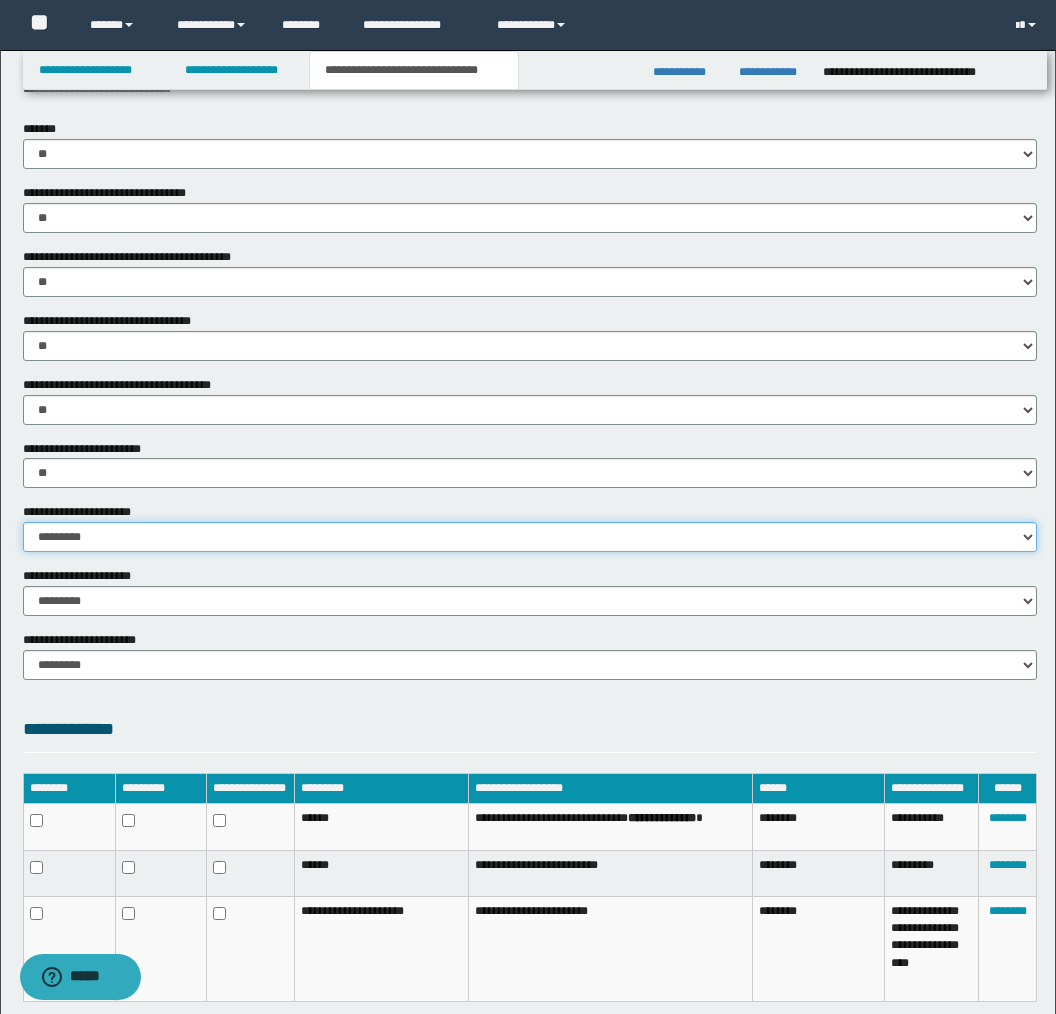 click on "*********
**
**" at bounding box center (530, 537) 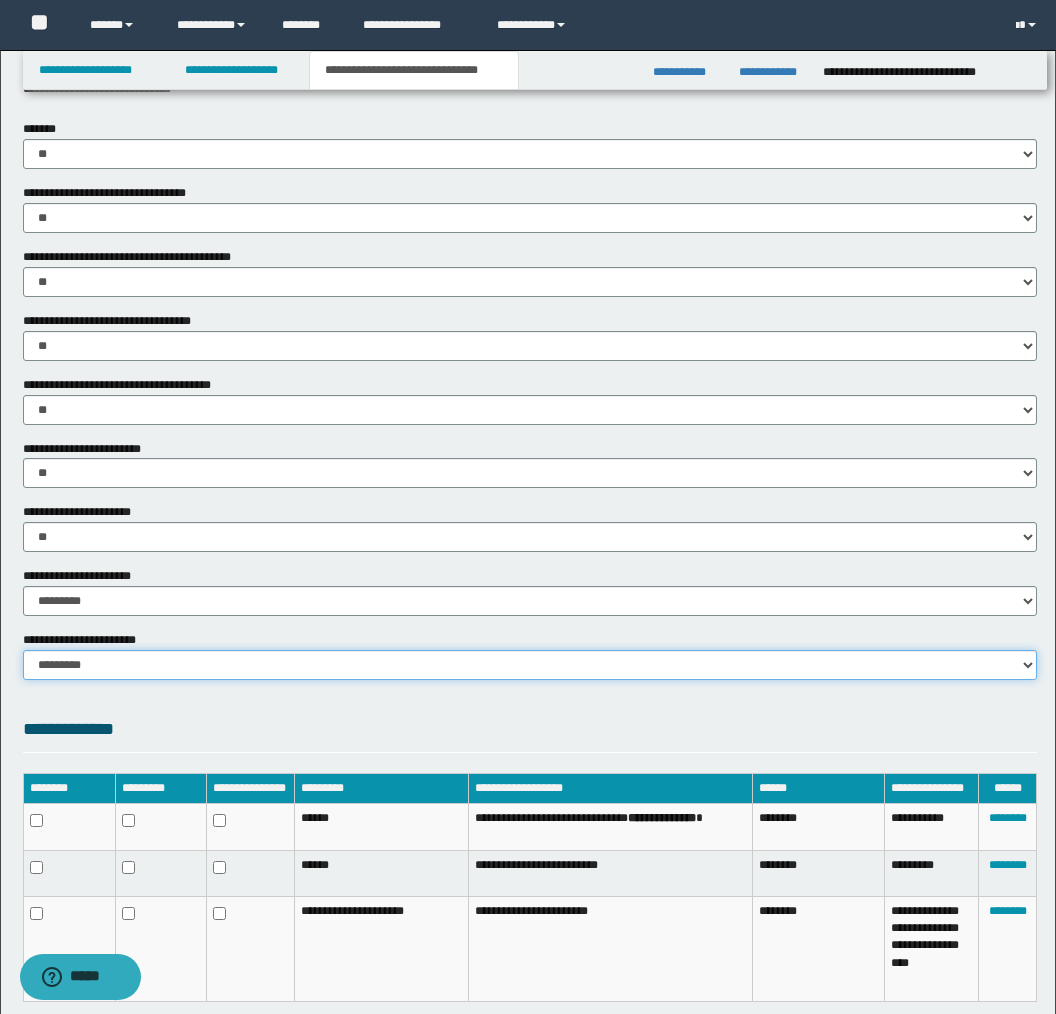 click on "*********
*********
*********" at bounding box center (530, 665) 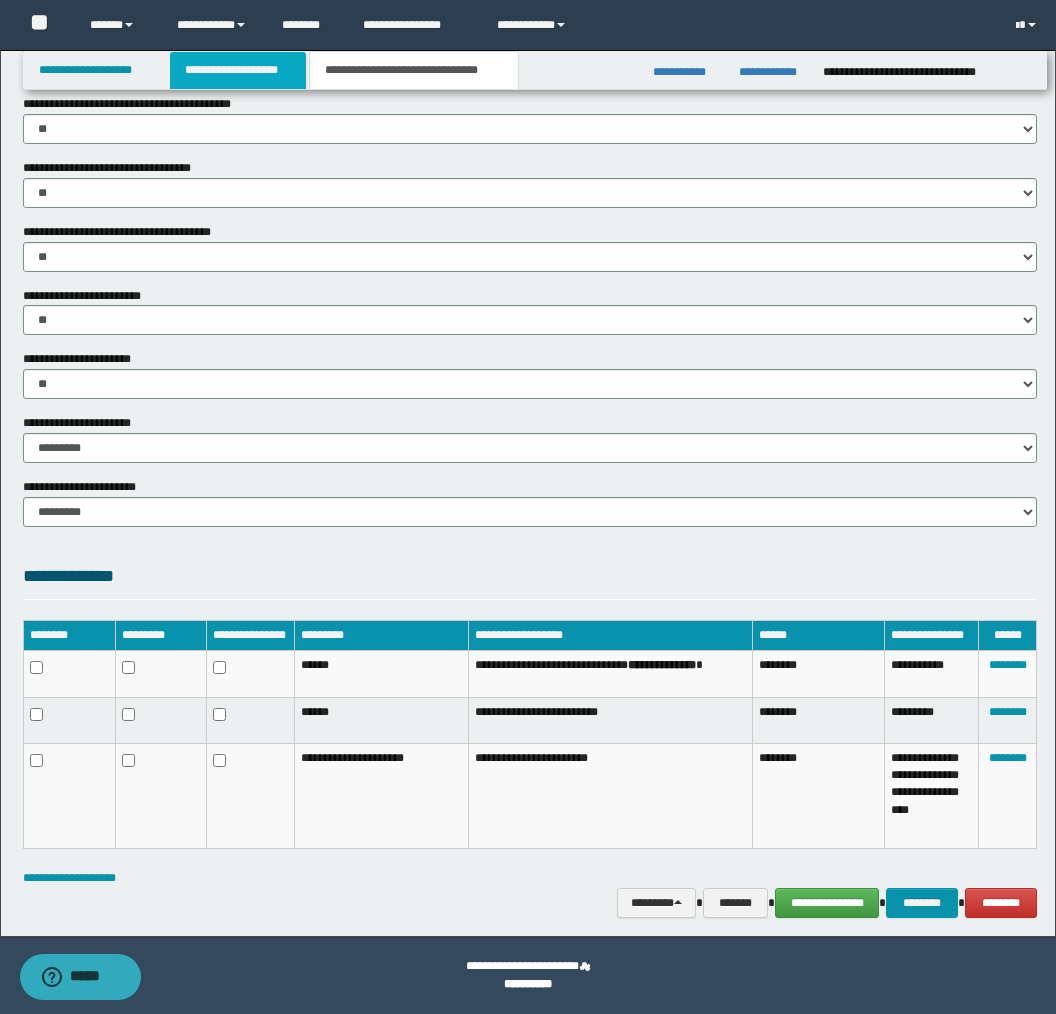 click on "**********" at bounding box center [238, 70] 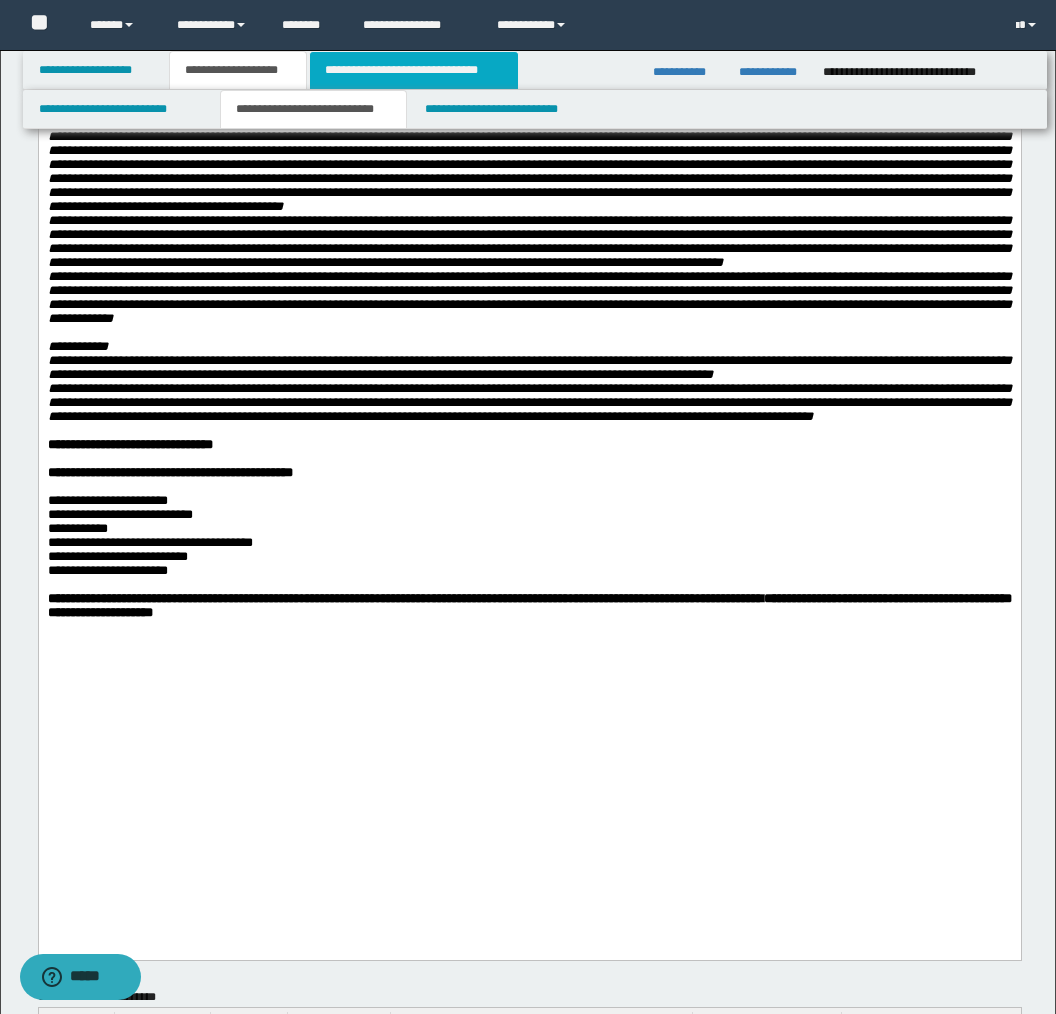 click on "**********" at bounding box center [413, 70] 